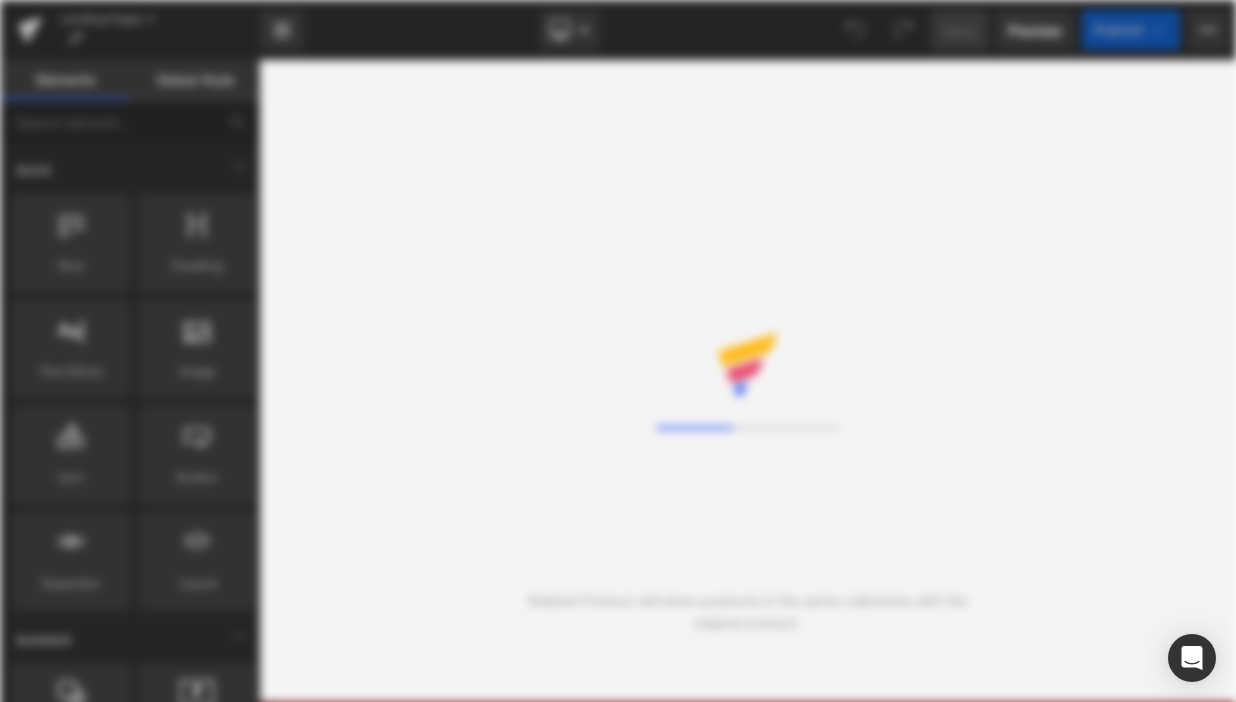 scroll, scrollTop: 0, scrollLeft: 0, axis: both 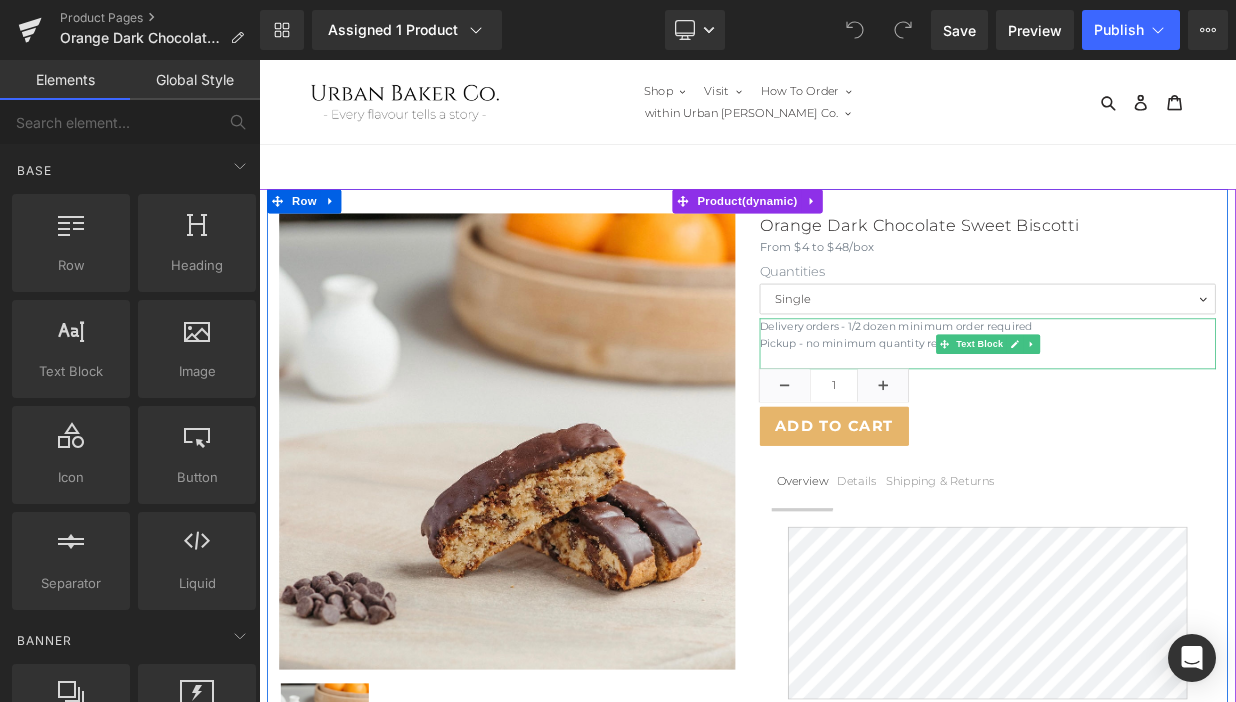 click on "Pickup - no minimum quantity required" at bounding box center (1161, 411) 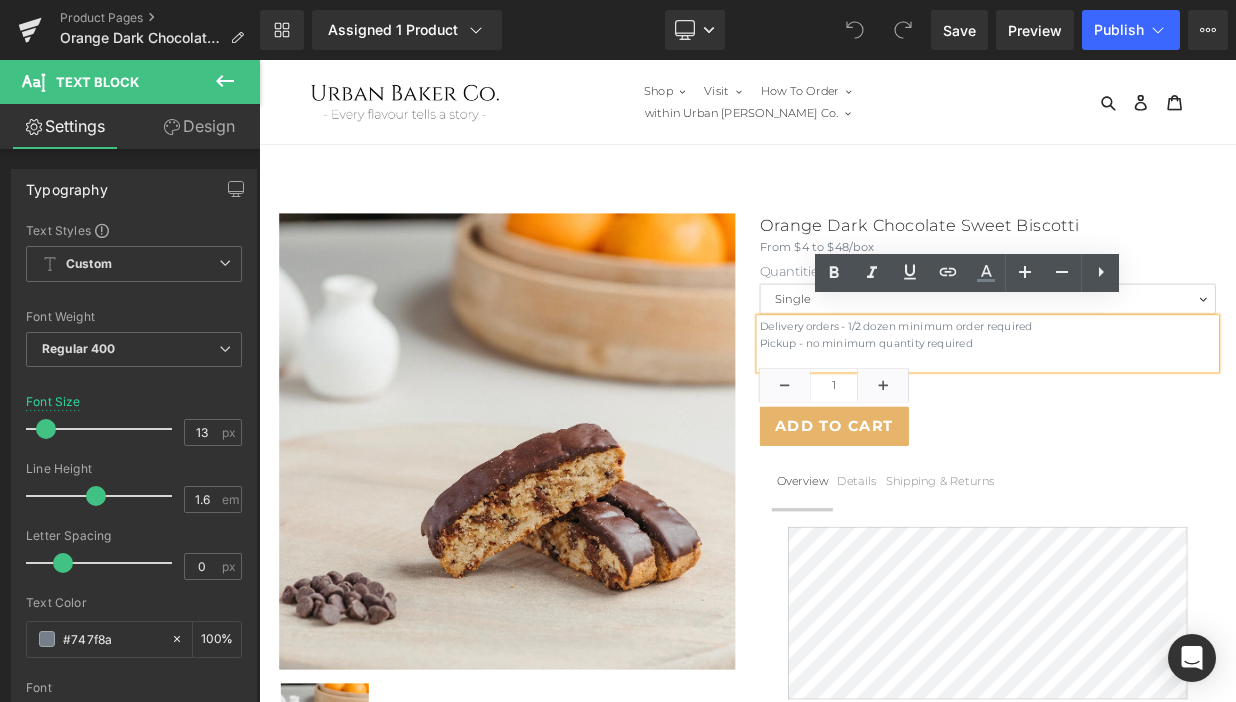 click on "Pickup - no minimum quantity required" at bounding box center (1161, 411) 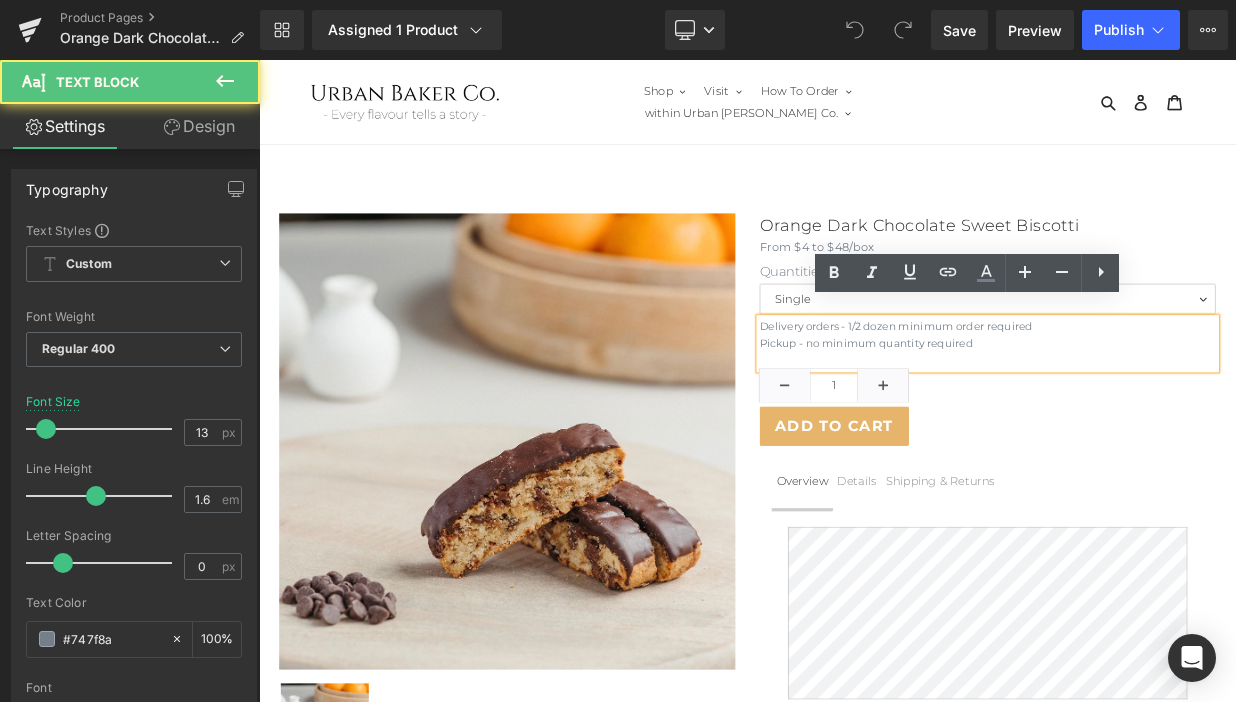 type 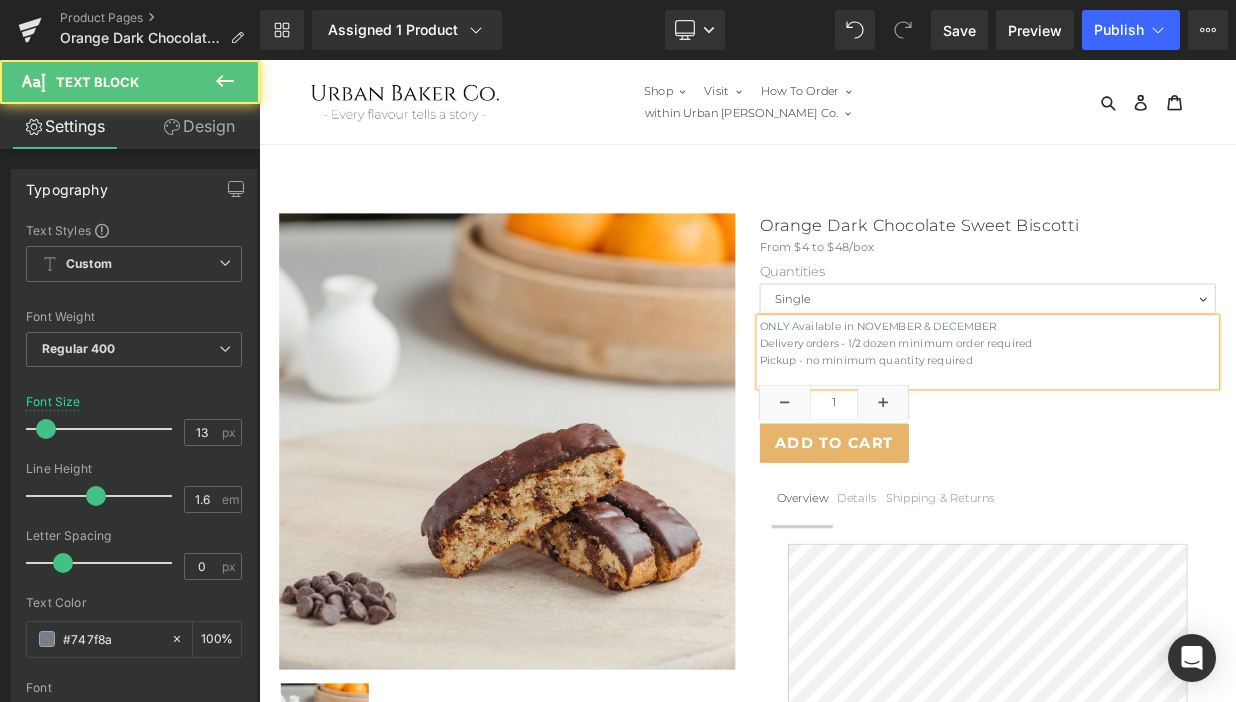 click on "ONLY Available in NOVEMBER & DECEMBER" at bounding box center [1161, 390] 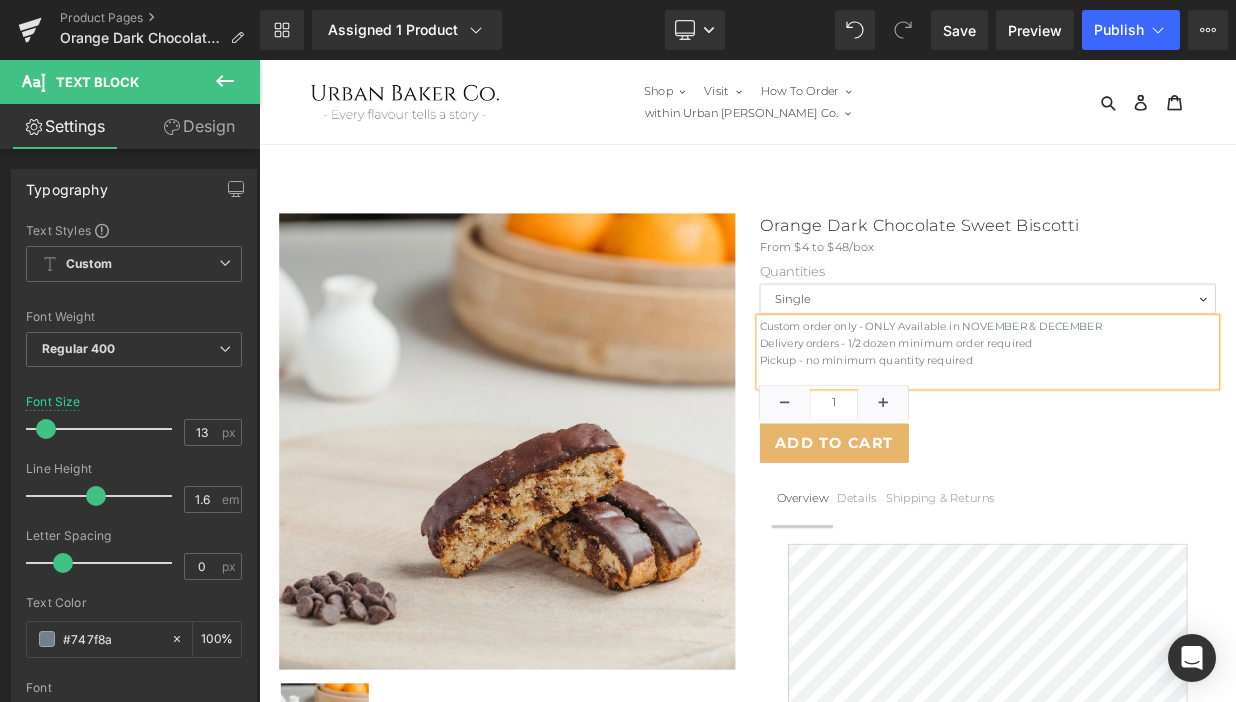 click on "Custom order only - ONLY Available in NOVEMBER & DECEMBER" at bounding box center (1161, 390) 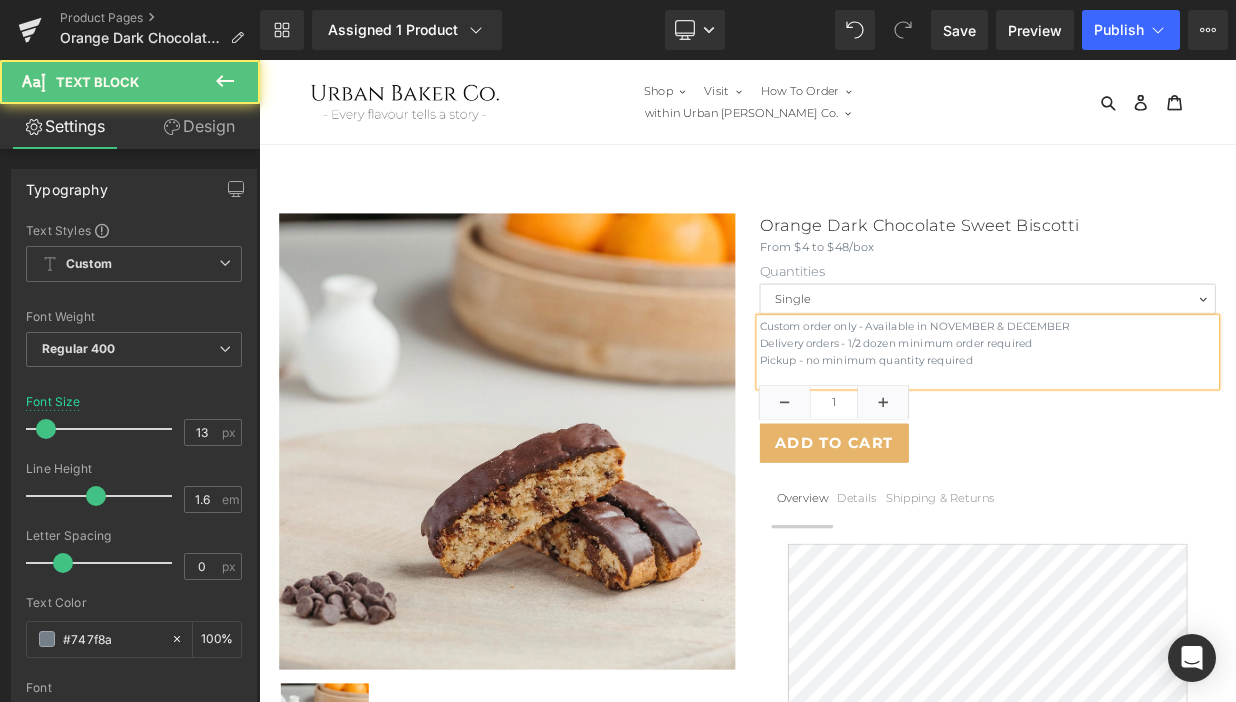 click on "Custom order only - Available in NOVEMBER & DECEMBER" at bounding box center [1161, 390] 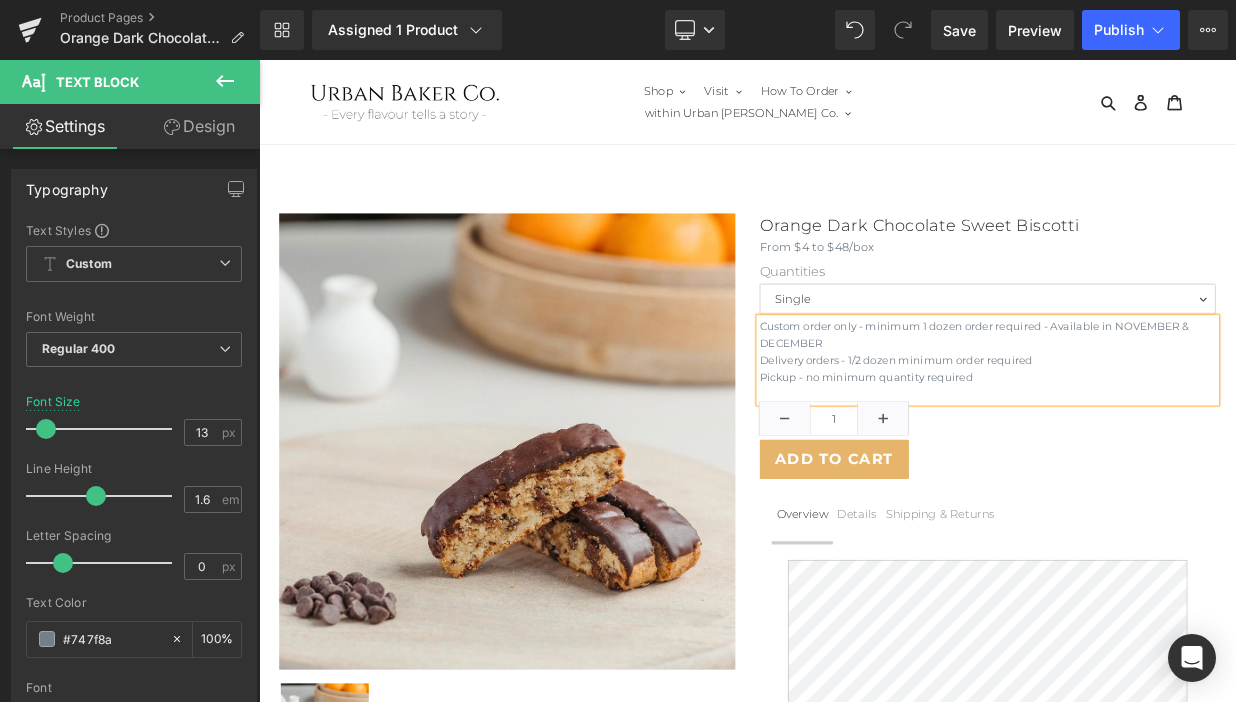 click on "Custom order only - minimum 1 dozen order required - Available in NOVEMBER & DECEMBER" at bounding box center (1161, 401) 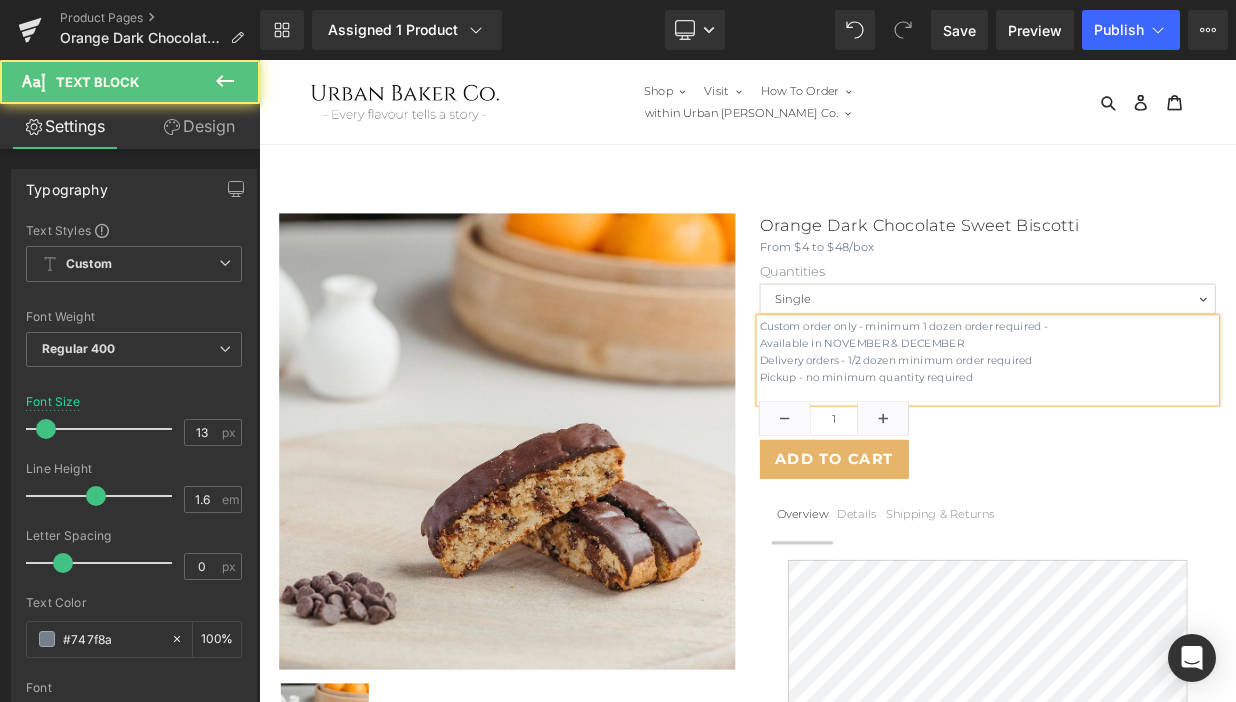 click on "Delivery orders - 1/2 dozen minimum order required" at bounding box center [1161, 432] 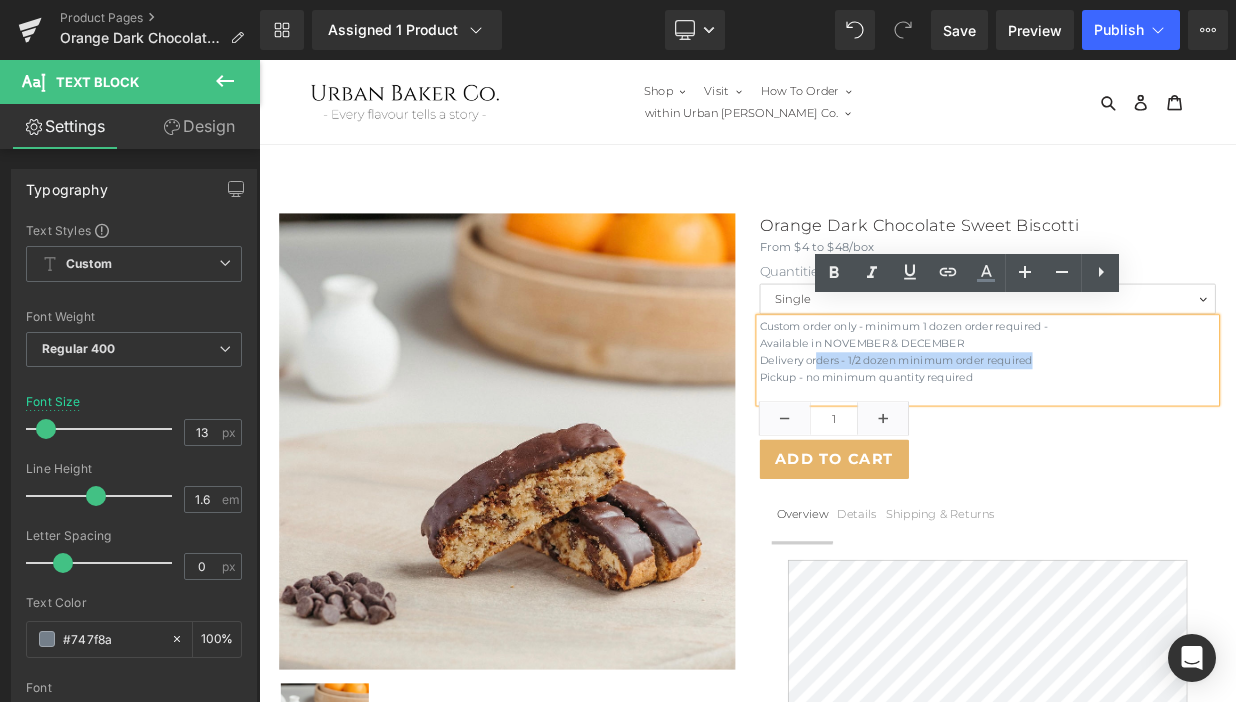 drag, startPoint x: 1217, startPoint y: 415, endPoint x: 951, endPoint y: 407, distance: 266.12027 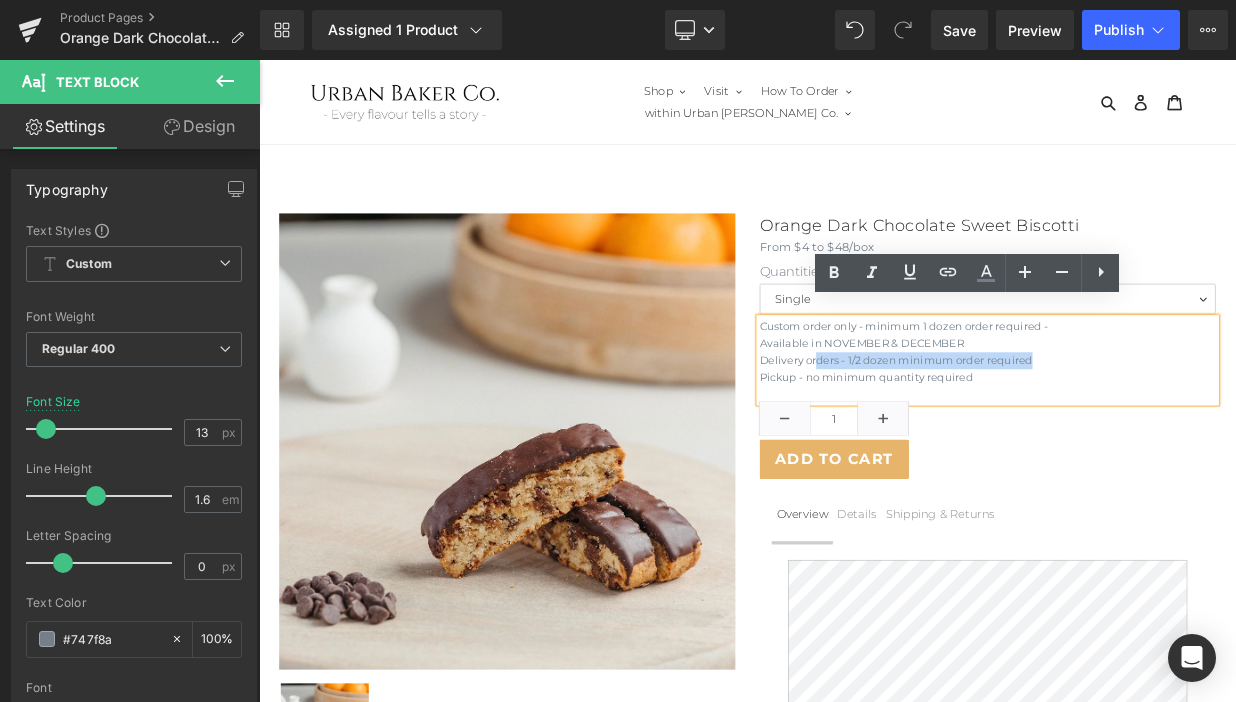 click on "Delivery orders - 1/2 dozen minimum order required" at bounding box center [1161, 432] 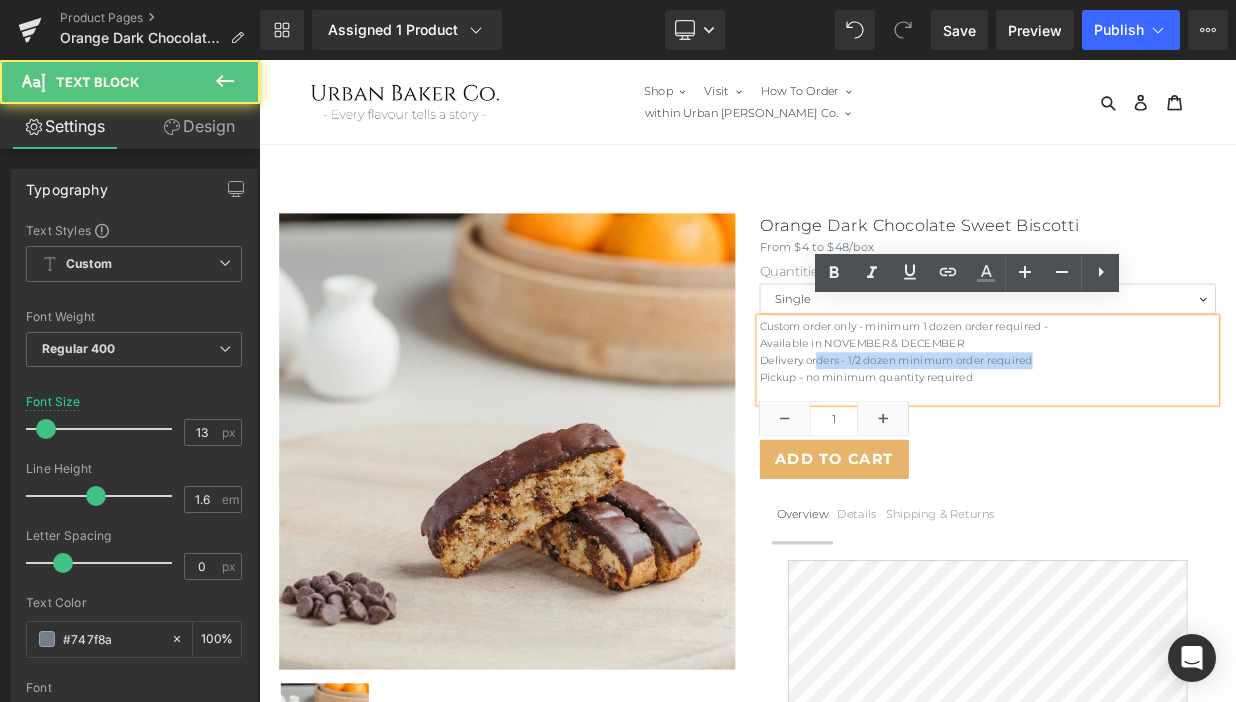 click on "Delivery orders - 1/2 dozen minimum order required" at bounding box center [1161, 432] 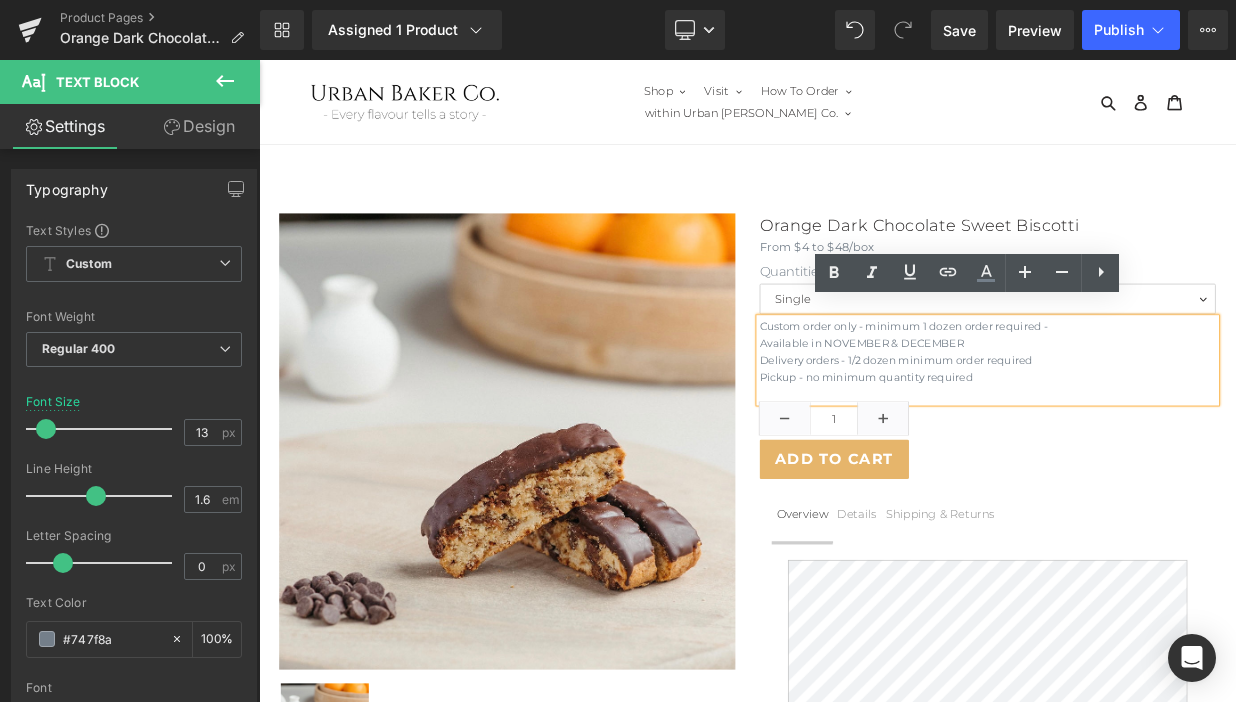 click on "Custom order only - minimum 1 dozen order required -" at bounding box center (1161, 390) 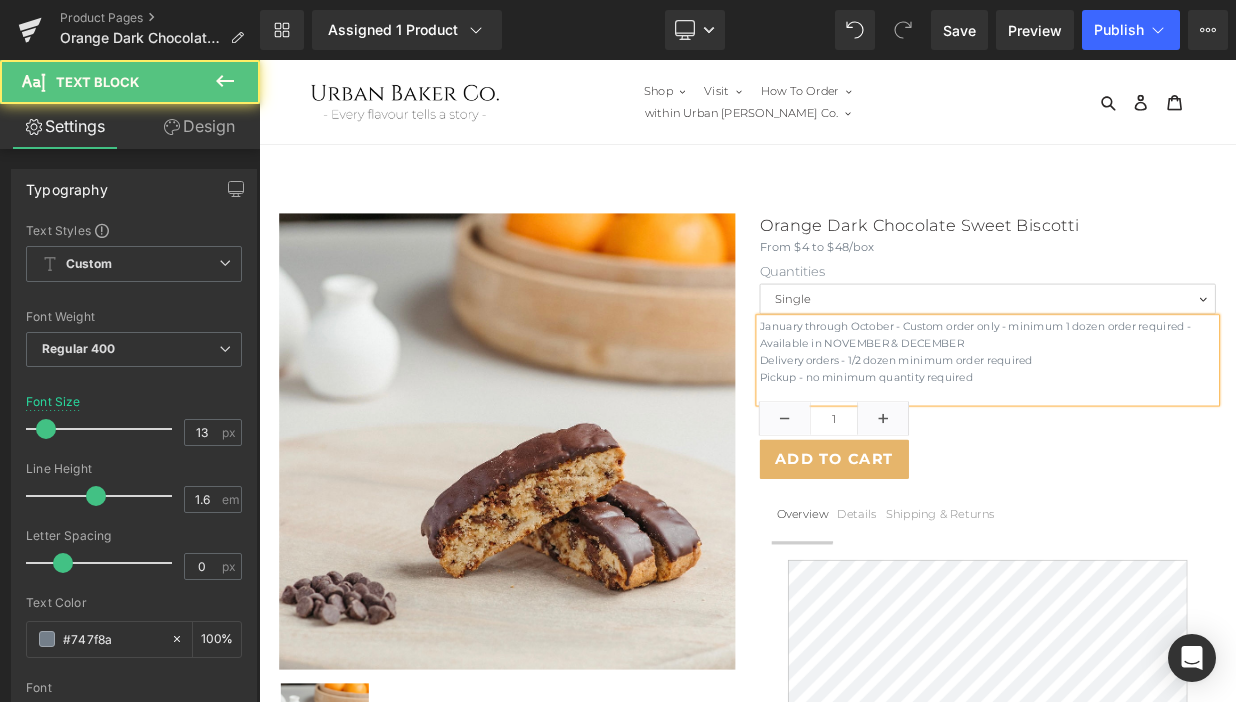 click on "January through October - Custom order only - minimum 1 dozen order required -" at bounding box center [1161, 390] 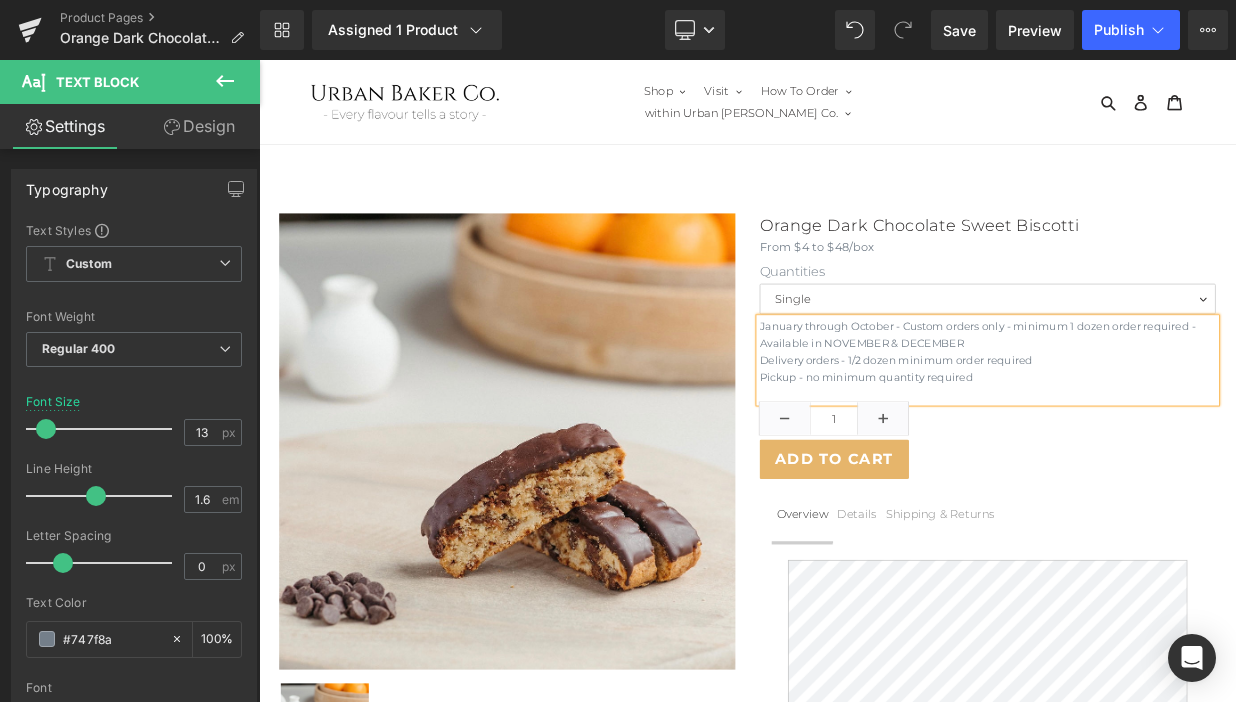 click on "January through October - Custom orders only - minimum 1 dozen order required -" at bounding box center [1161, 390] 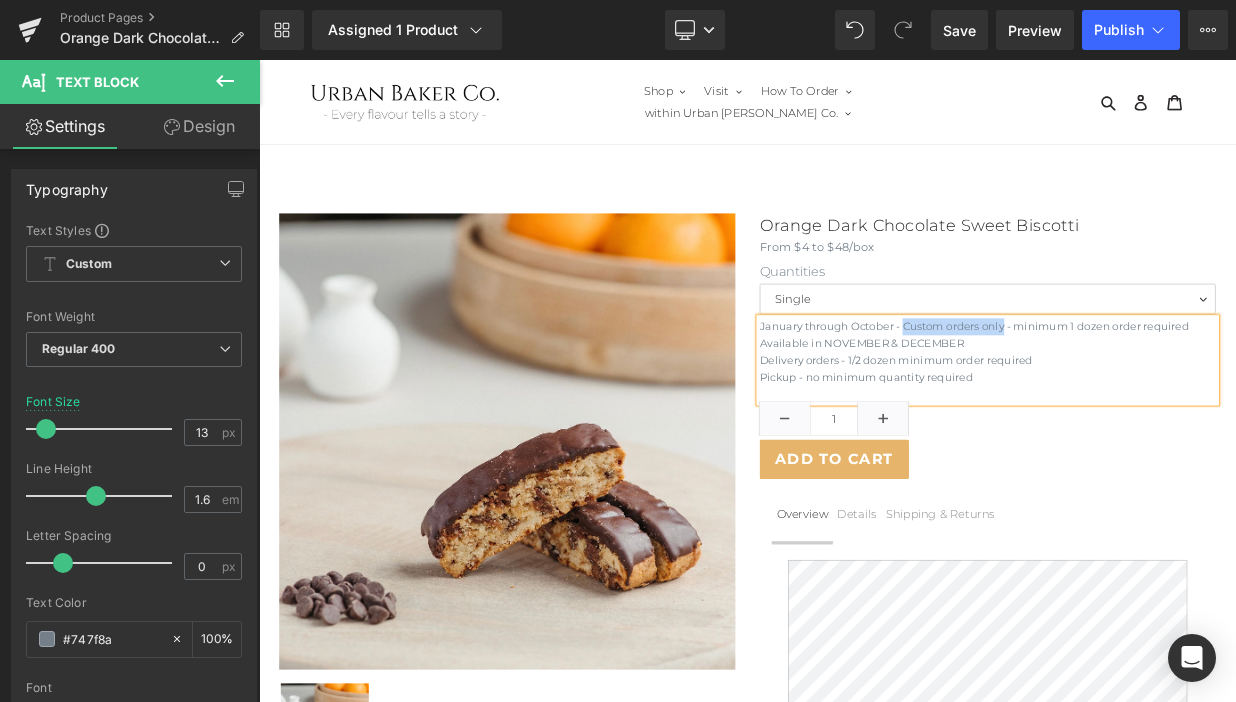 drag, startPoint x: 1058, startPoint y: 371, endPoint x: 1180, endPoint y: 368, distance: 122.03688 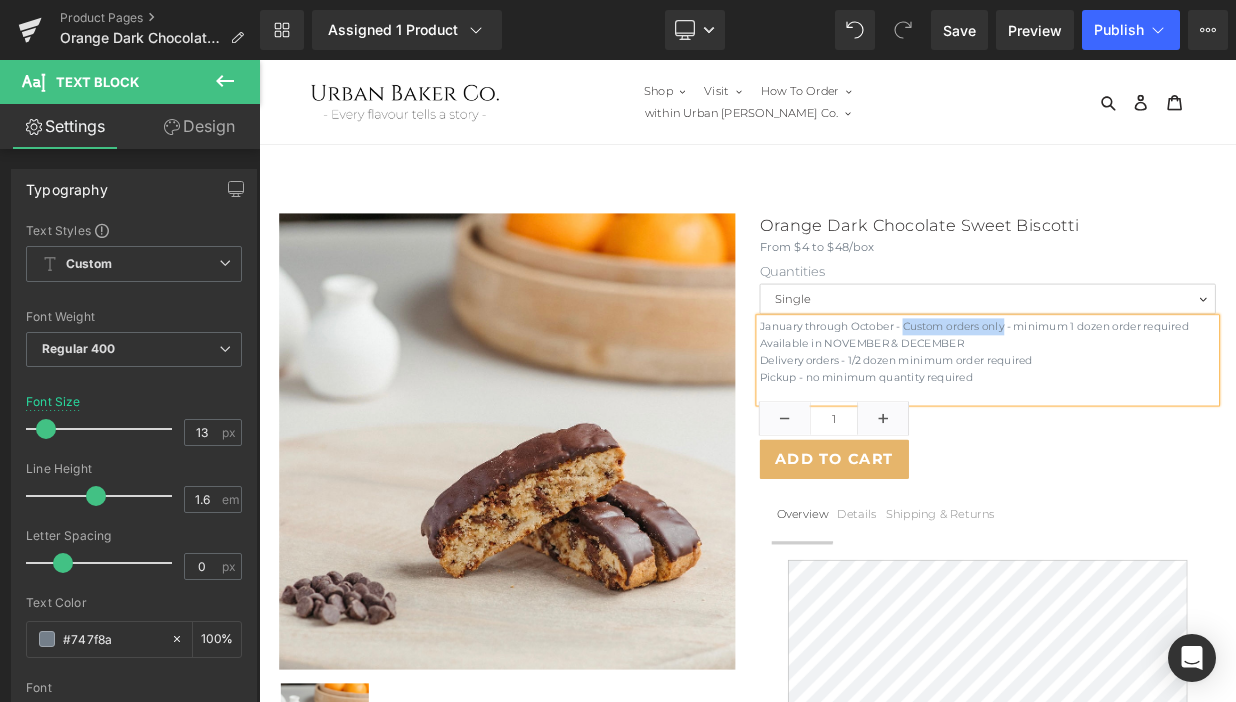 click on "January through October - Custom orders only - minimum 1 dozen order required" at bounding box center [1161, 390] 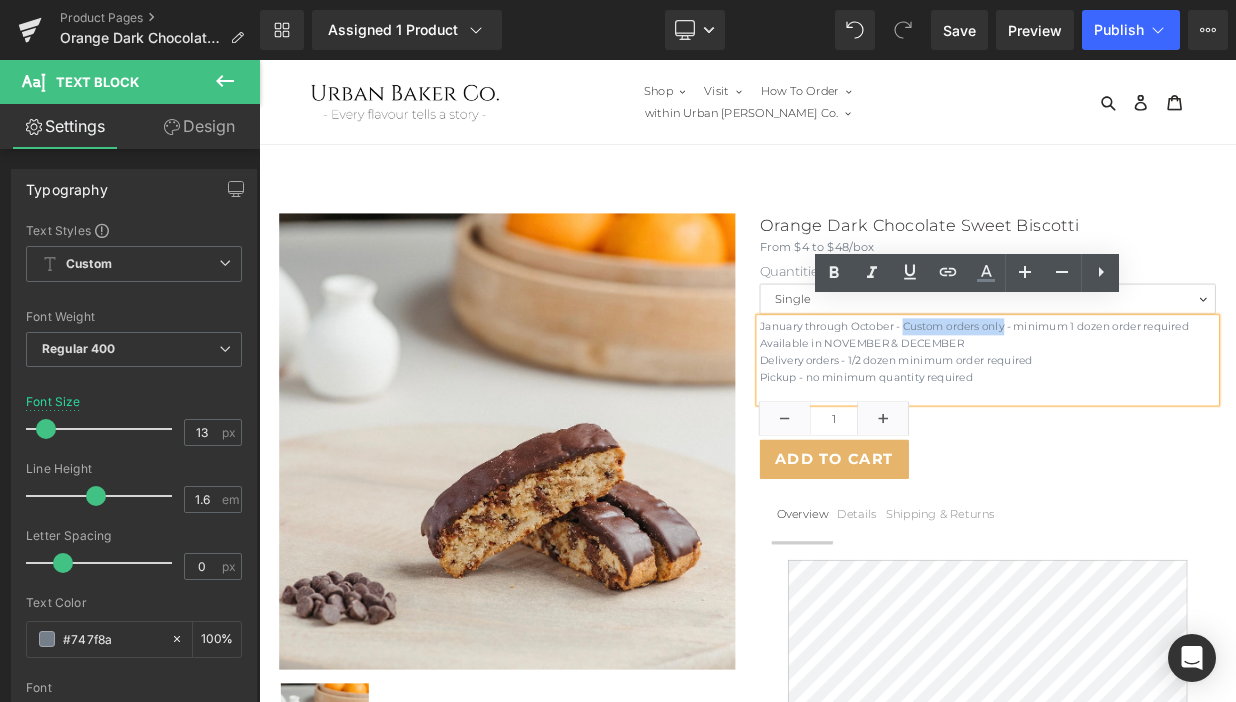 copy on "Custom orders only" 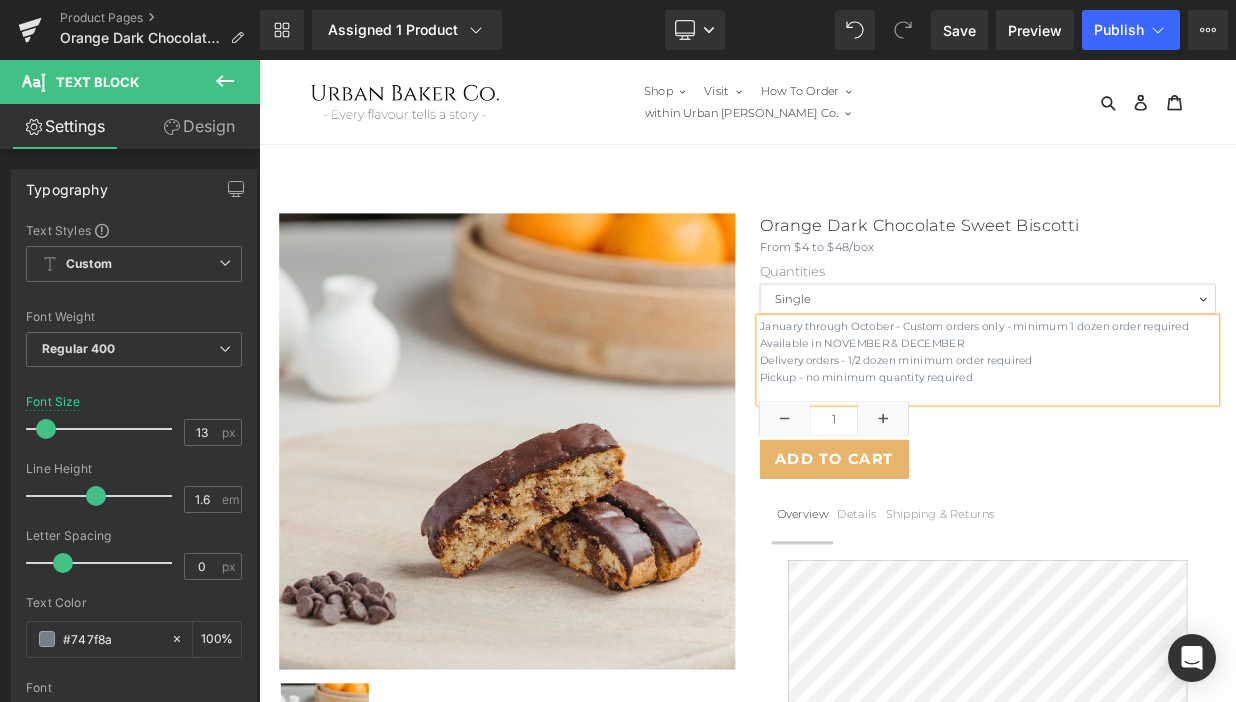click on "January through October - Custom orders only - minimum 1 dozen order required" at bounding box center (1161, 390) 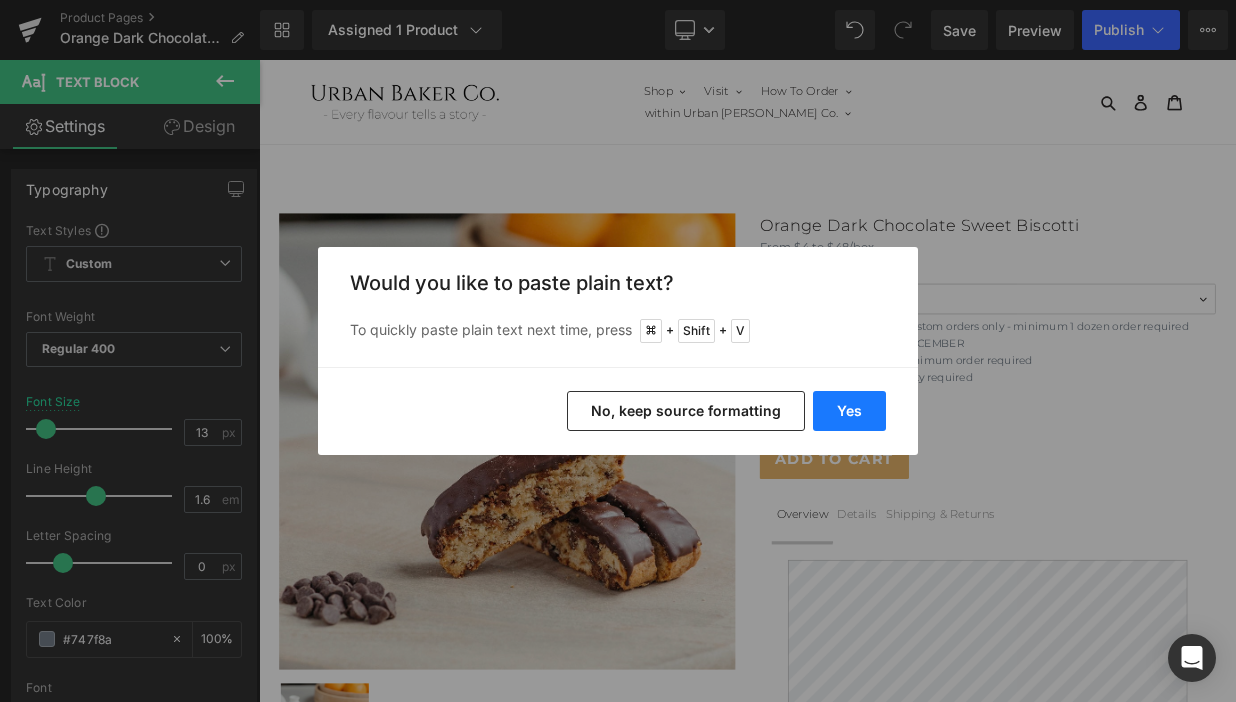 click on "Yes" at bounding box center [849, 411] 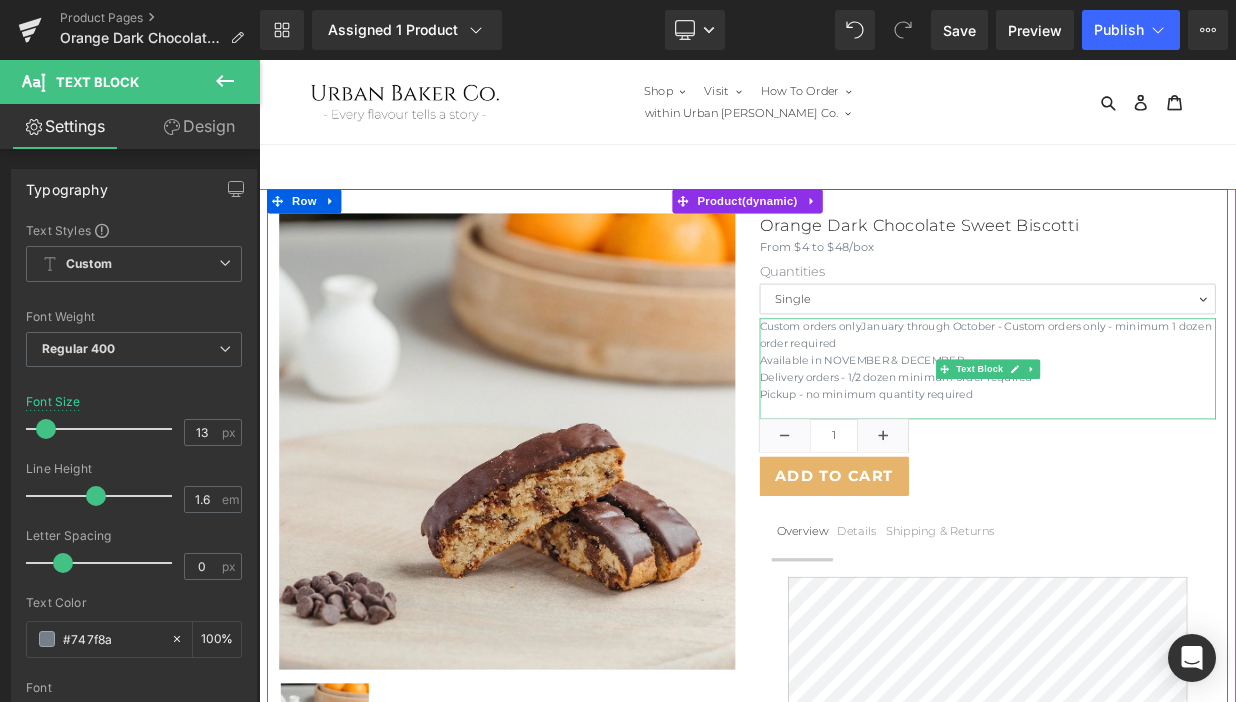 click on "Custom orders onlyJanuary through October - Custom orders only - minimum 1 dozen order required" at bounding box center [1161, 401] 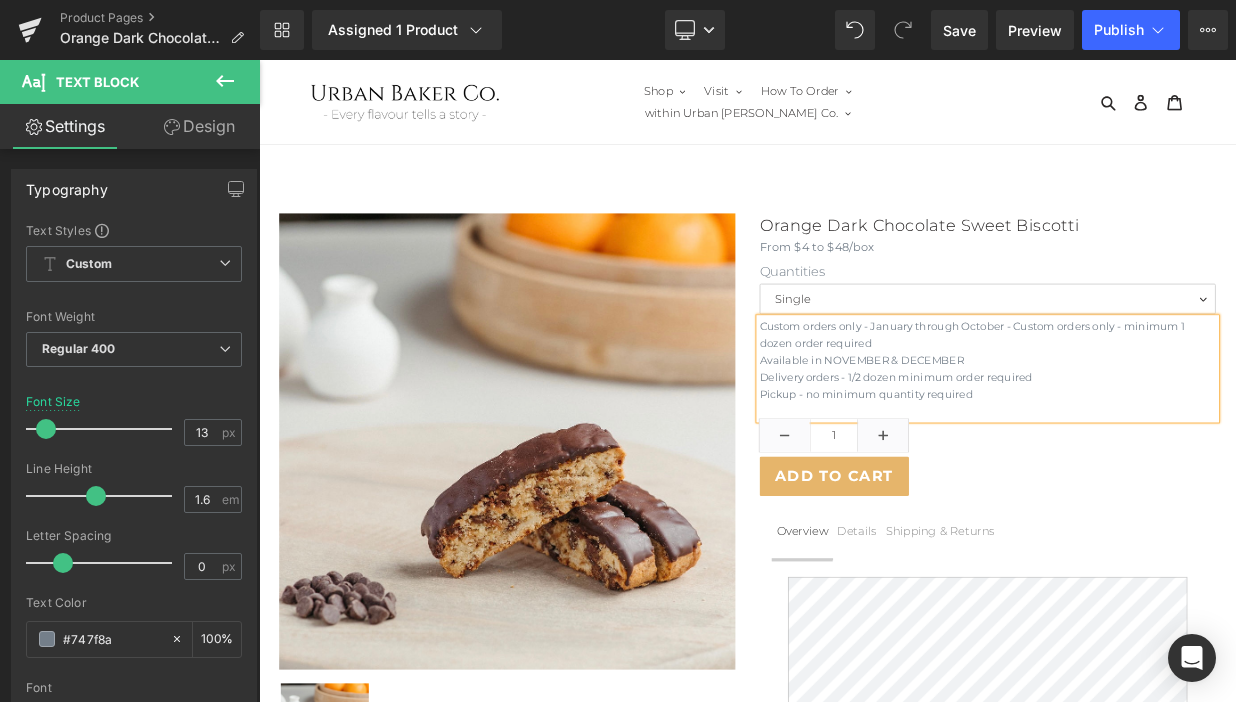 click on "Custom orders only - January through October - Custom orders only - minimum 1 dozen order required" at bounding box center (1161, 401) 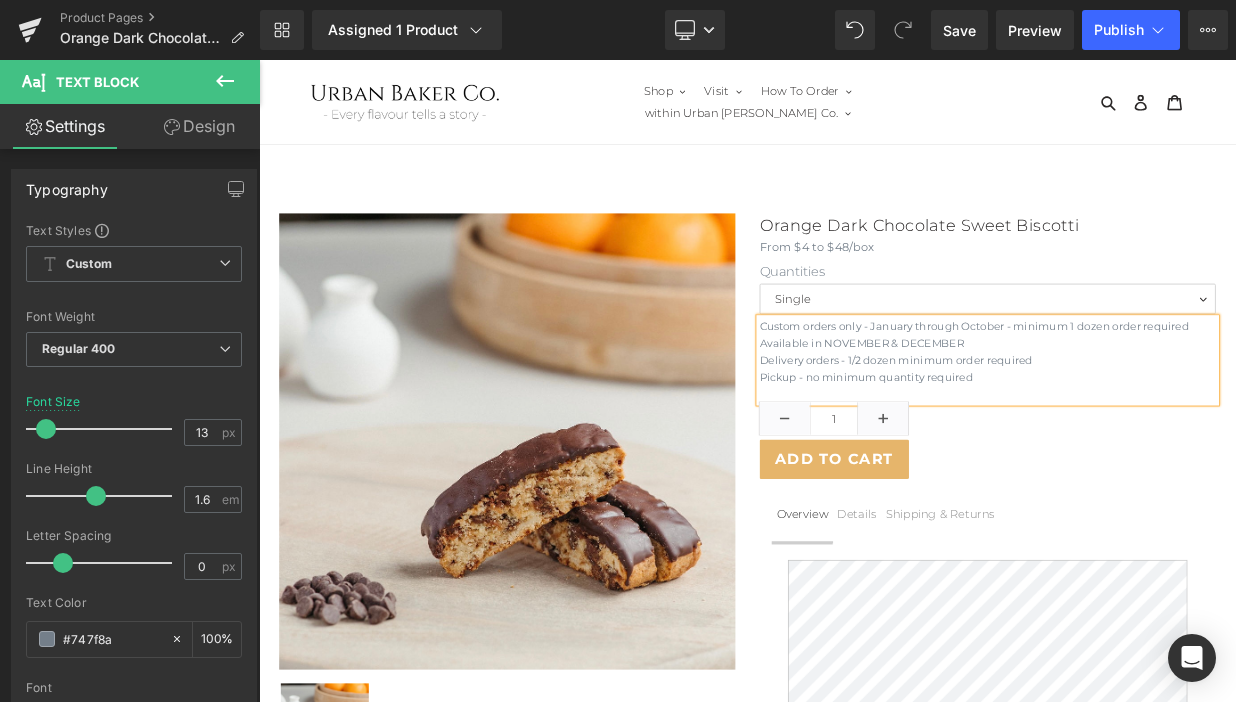 click on "Available in NOVEMBER & DECEMBER" at bounding box center (1161, 411) 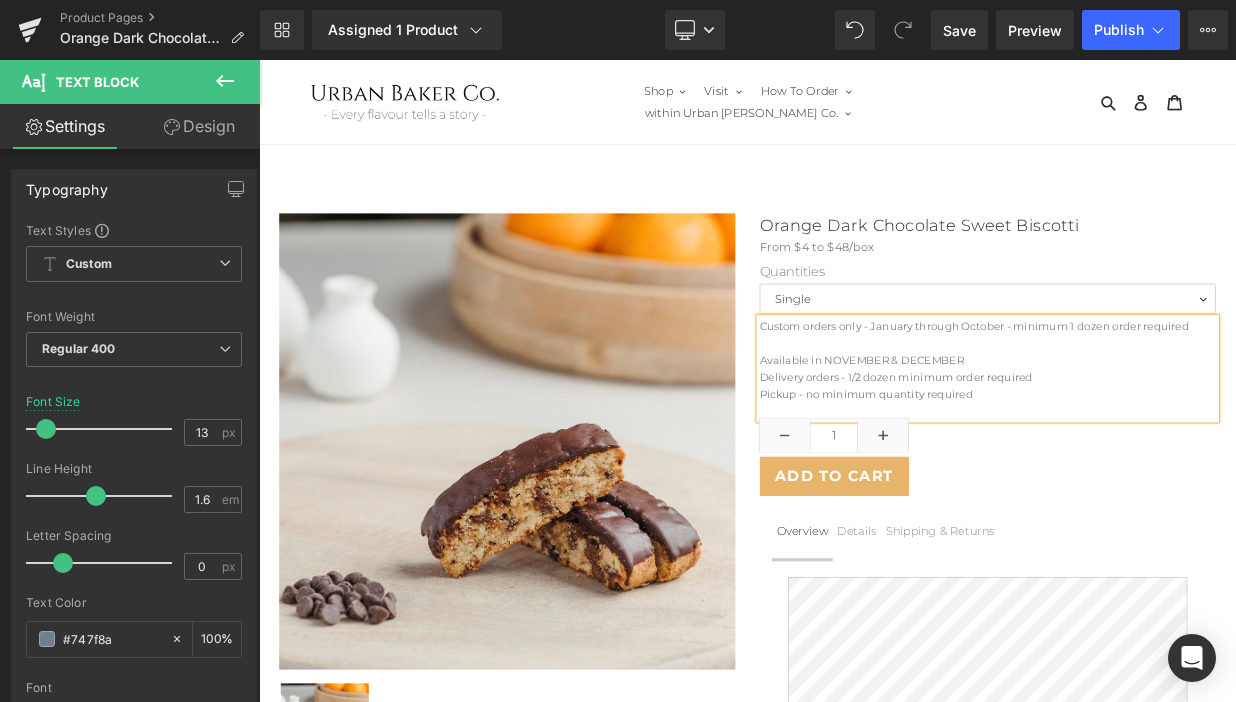 click on "Custom orders only - January through October - minimum 1 dozen order required" at bounding box center [1161, 390] 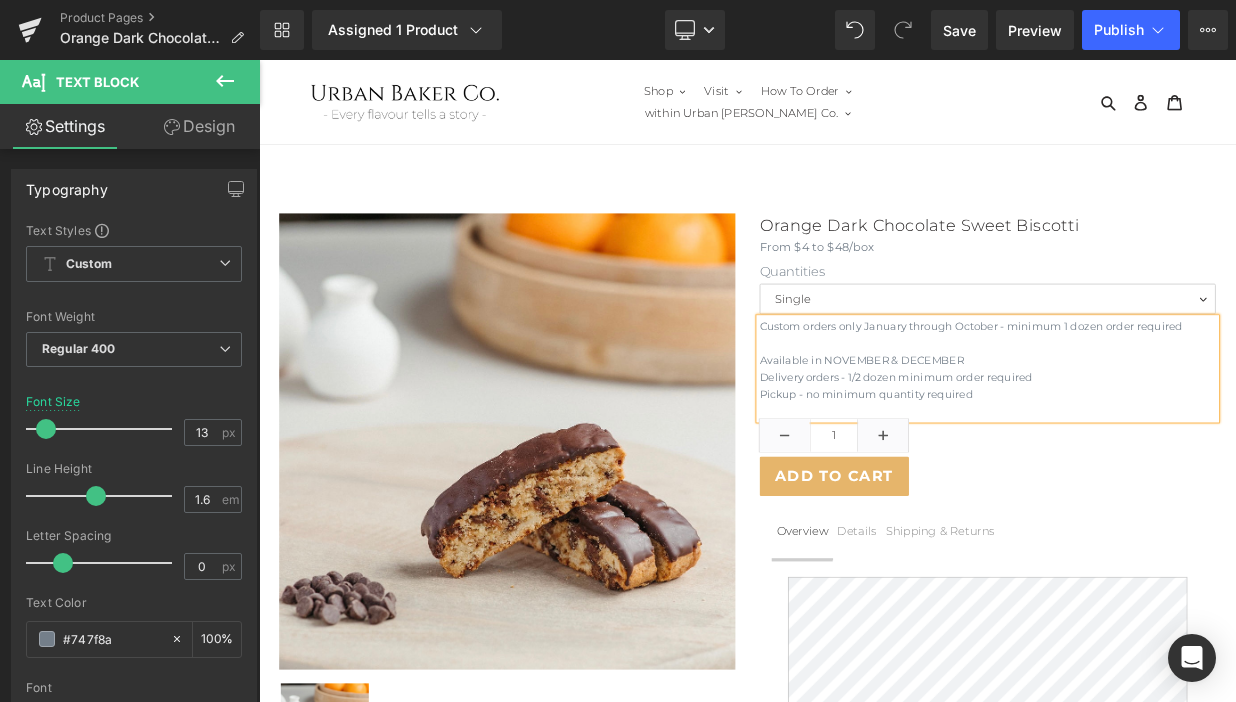 click on "Available in NOVEMBER & DECEMBER" at bounding box center [1161, 432] 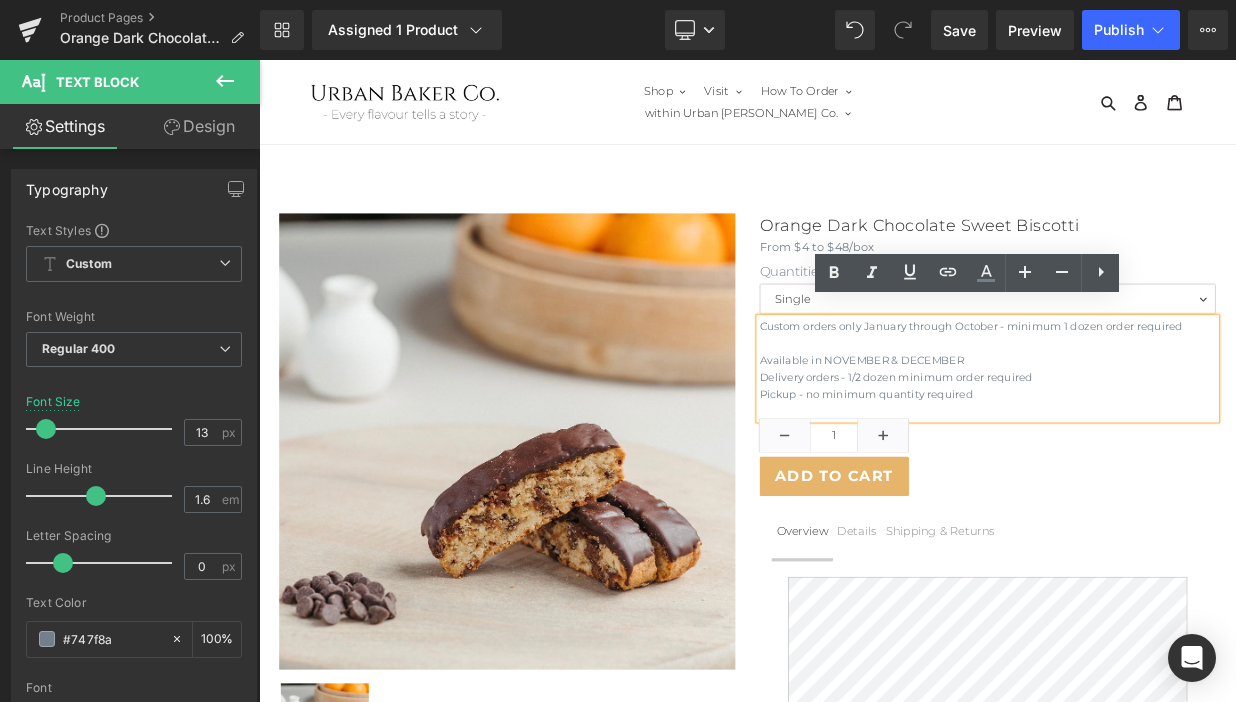 click on "Available in NOVEMBER & DECEMBER" at bounding box center (1161, 432) 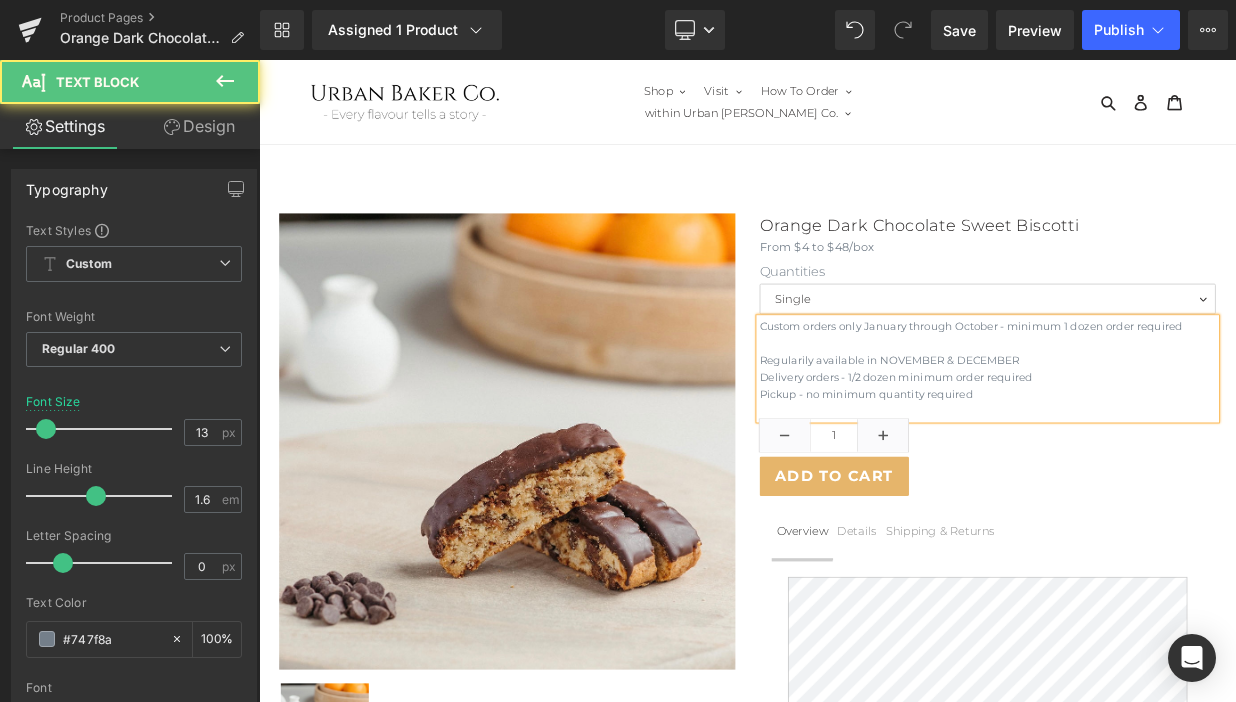 click on "Regularily available in NOVEMBER & DECEMBER" at bounding box center (1161, 432) 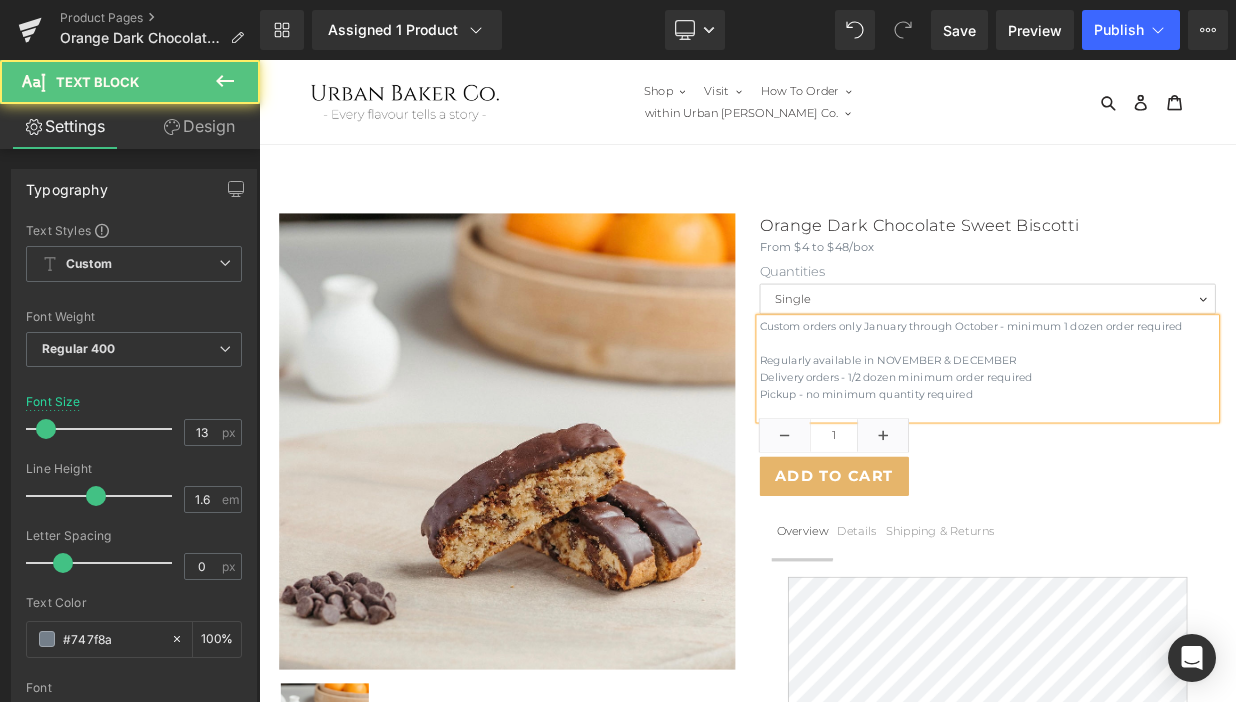 click on "Regularly available in NOVEMBER & DECEMBER" at bounding box center (1161, 432) 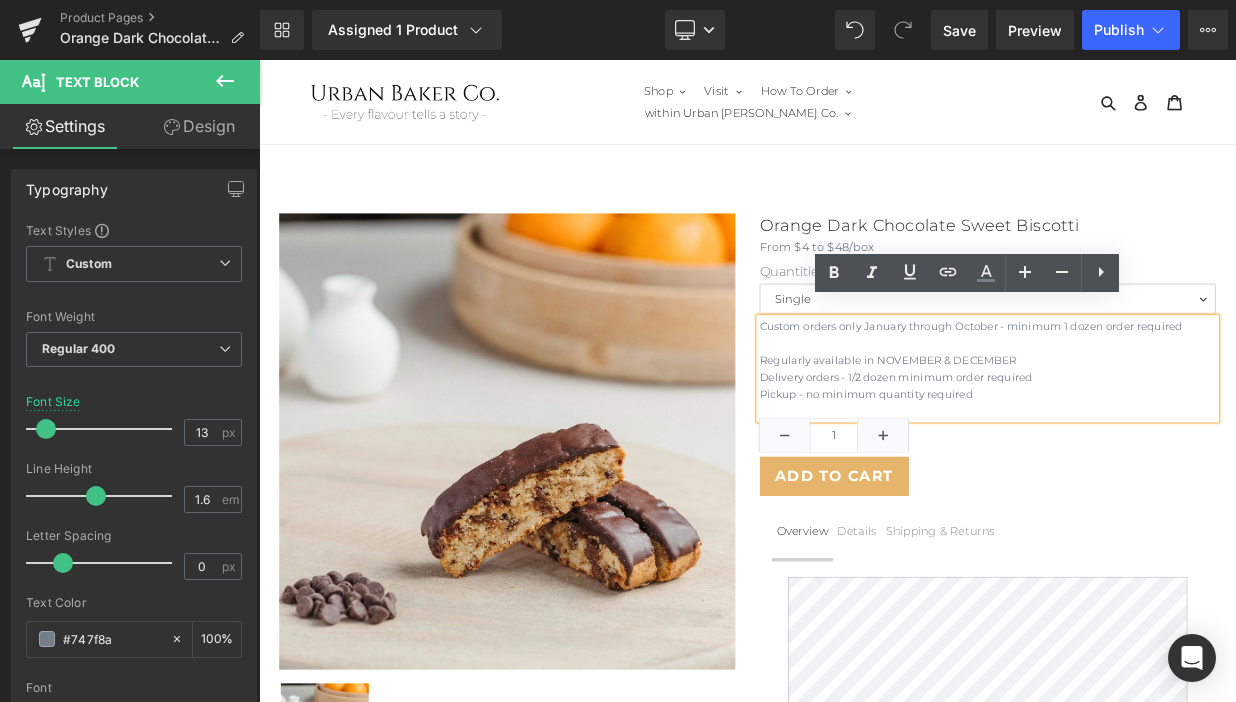 click on "Regularly available in NOVEMBER & DECEMBER" at bounding box center [1161, 432] 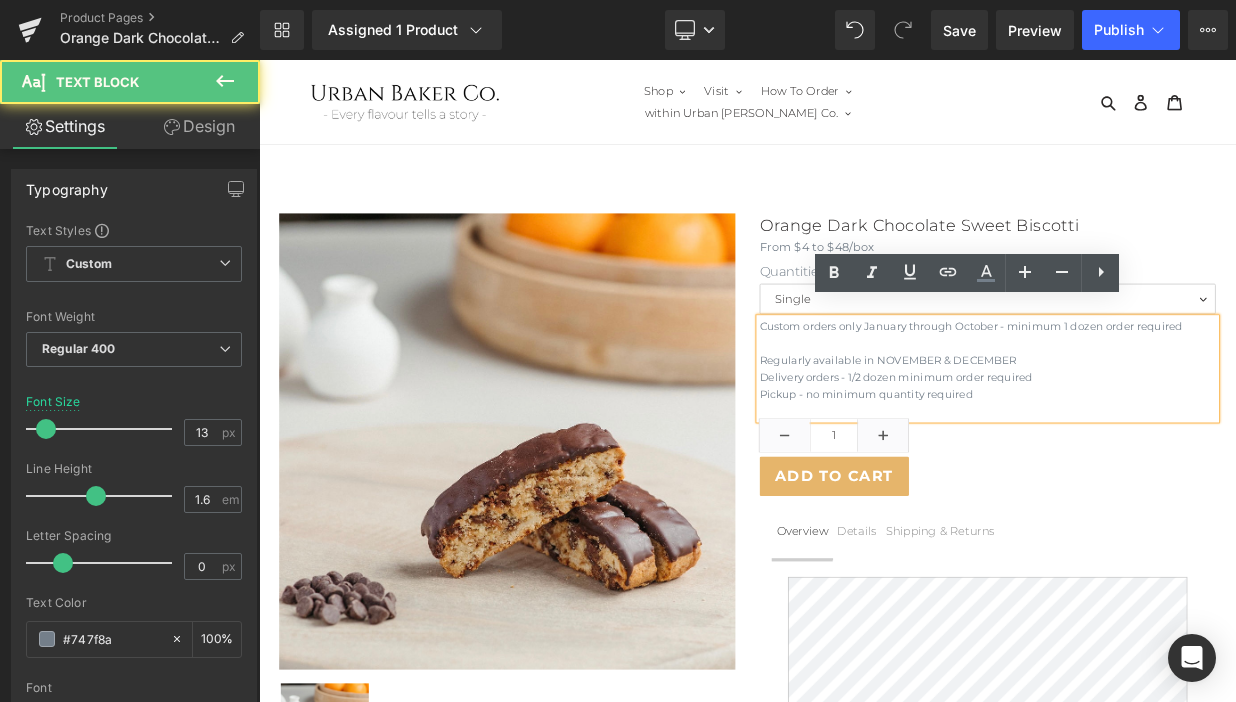 click on "Regularly available in NOVEMBER & DECEMBER" at bounding box center (1161, 432) 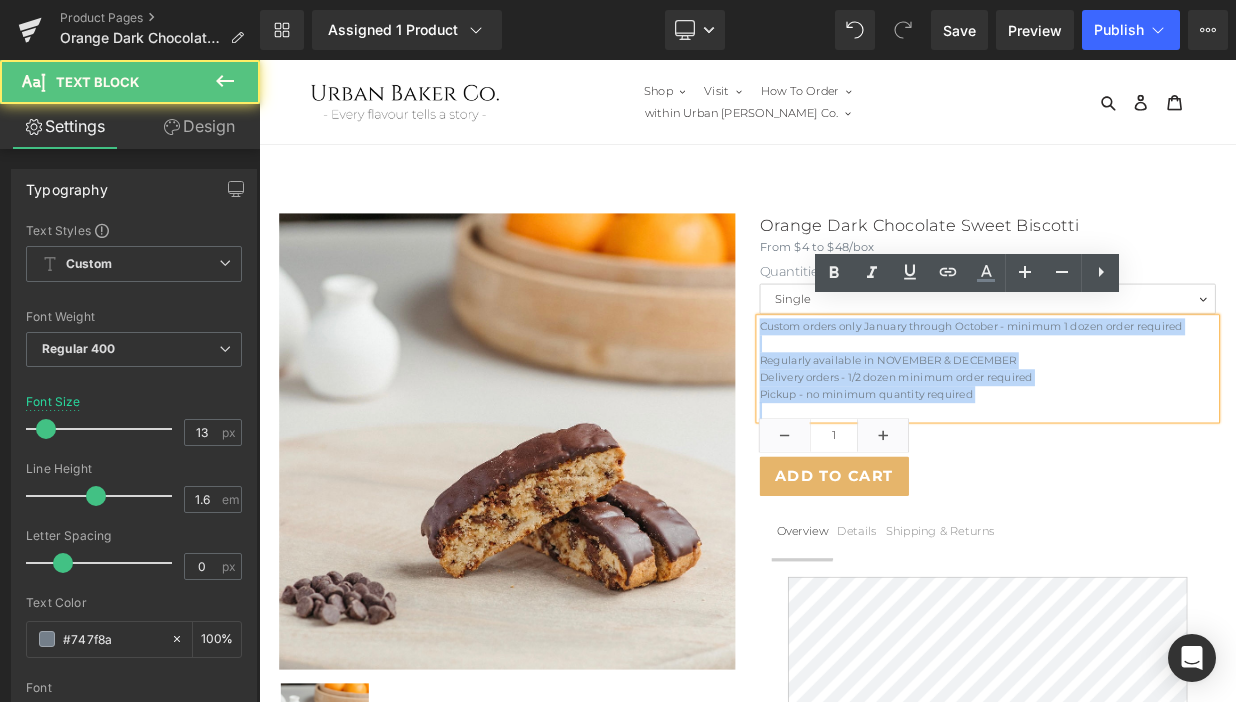 drag, startPoint x: 880, startPoint y: 369, endPoint x: 1157, endPoint y: 478, distance: 297.67432 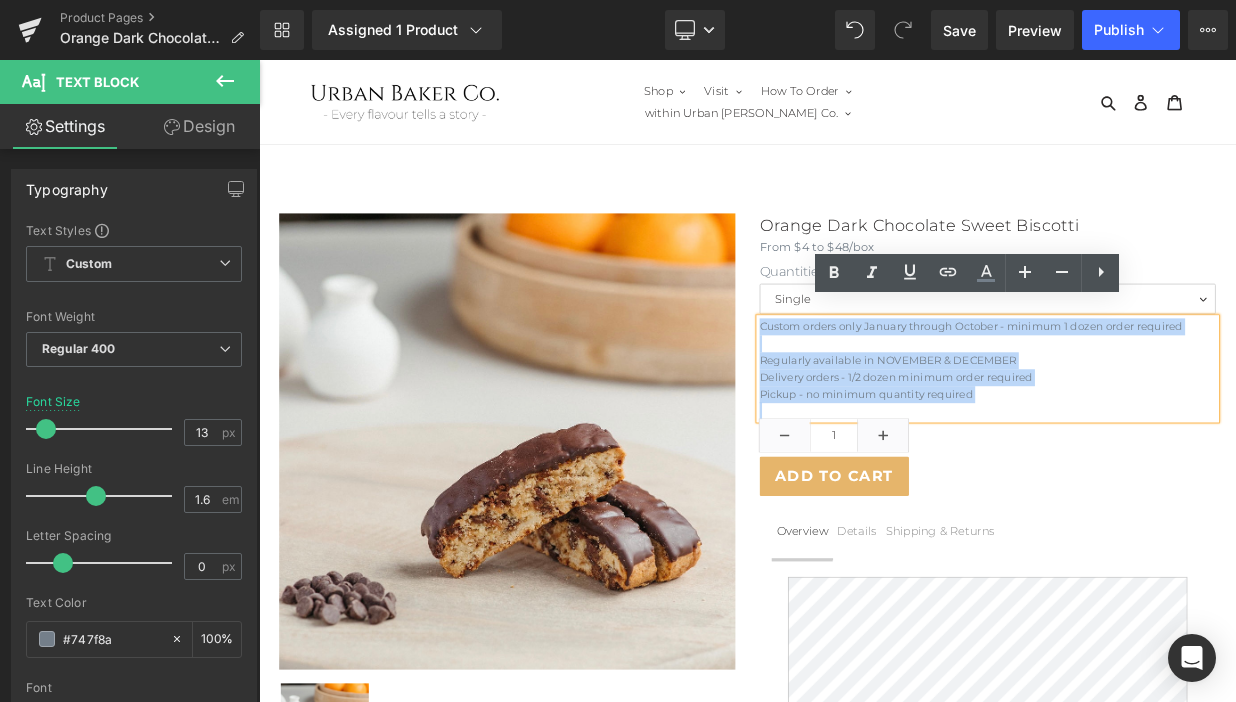 copy on "Custom orders only January through October - minimum 1 dozen order required Regularly available in NOVEMBER & DECEMBER Delivery orders - 1/2 dozen minimum order required Pickup - no minimum quantity required" 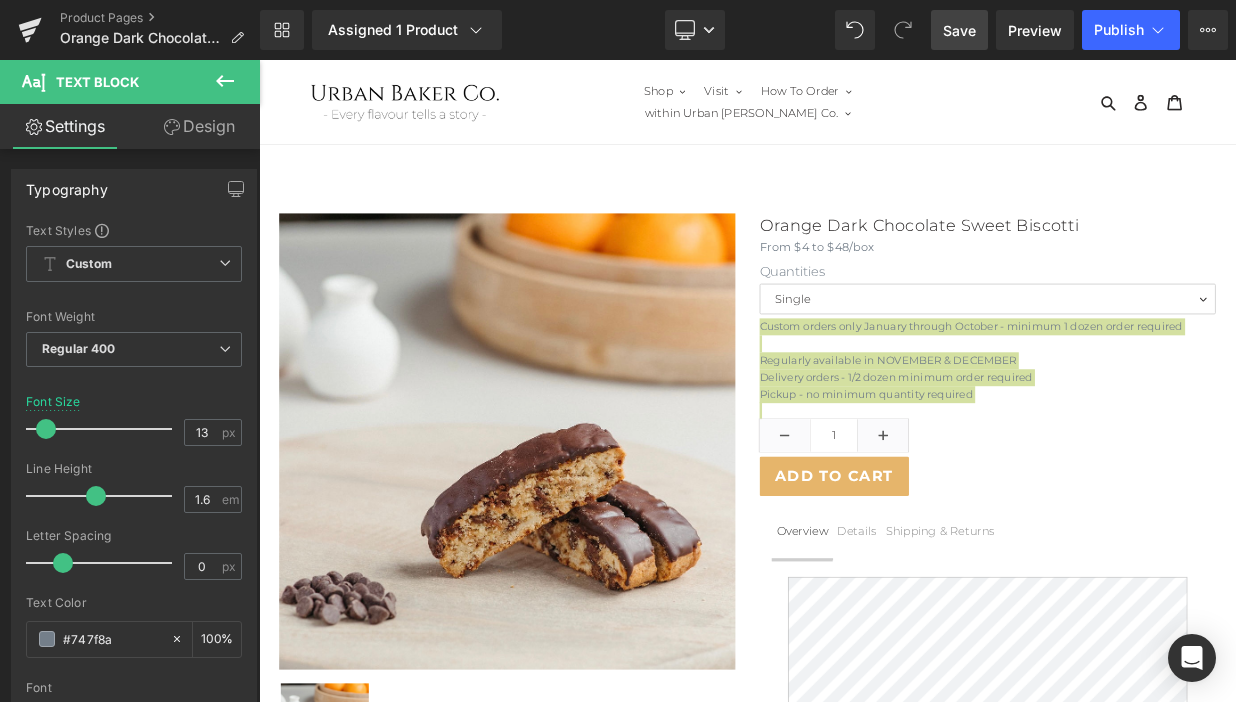 click on "Save" at bounding box center [959, 30] 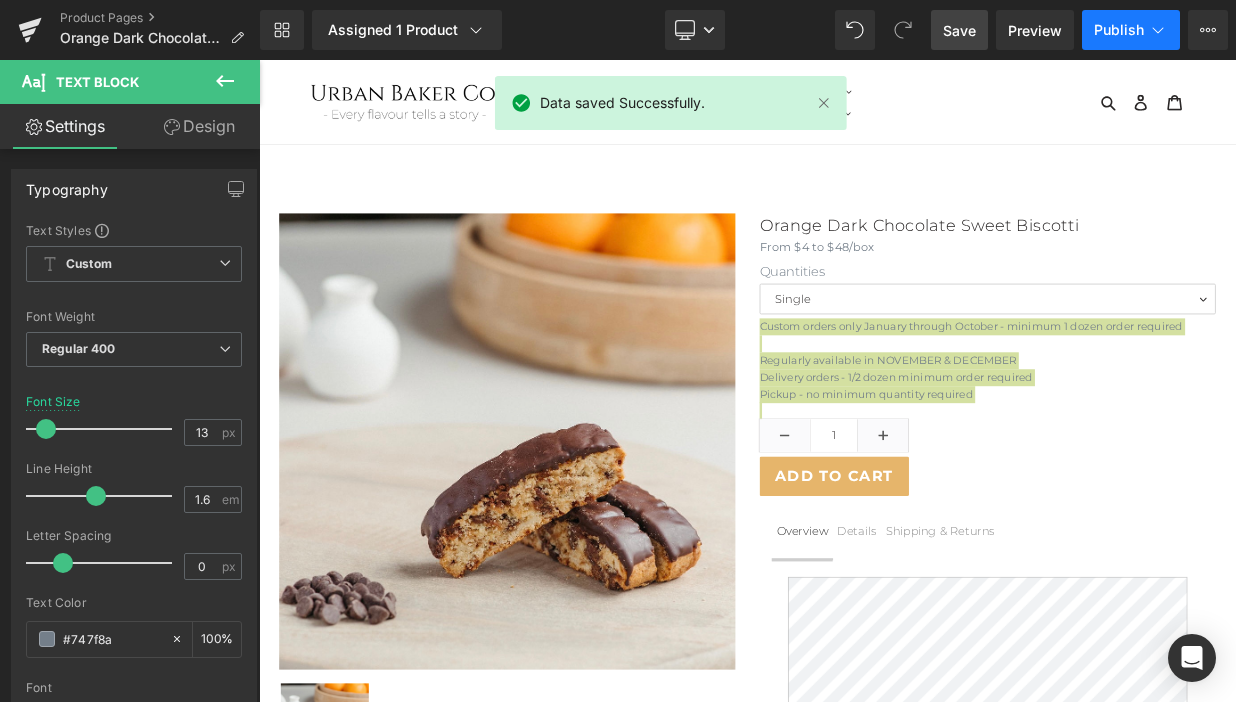 click on "Publish" at bounding box center (1119, 30) 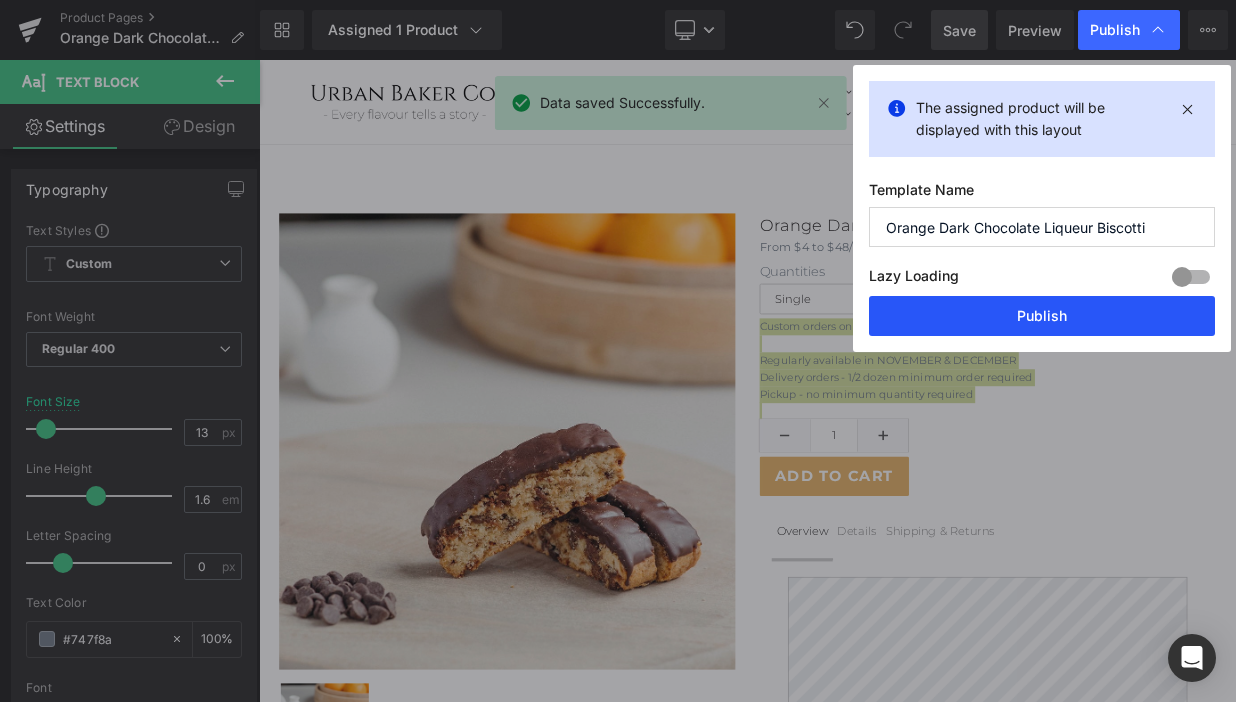 click on "Publish" at bounding box center [1042, 316] 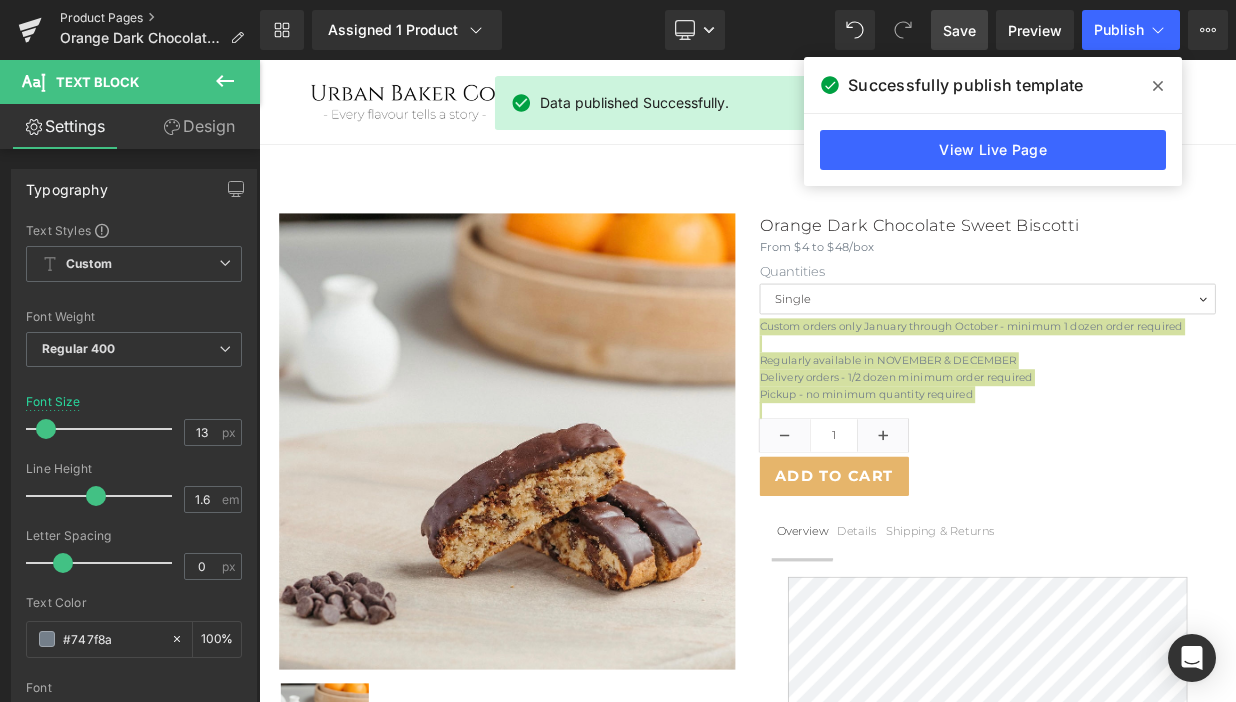 click on "Product Pages" at bounding box center (160, 18) 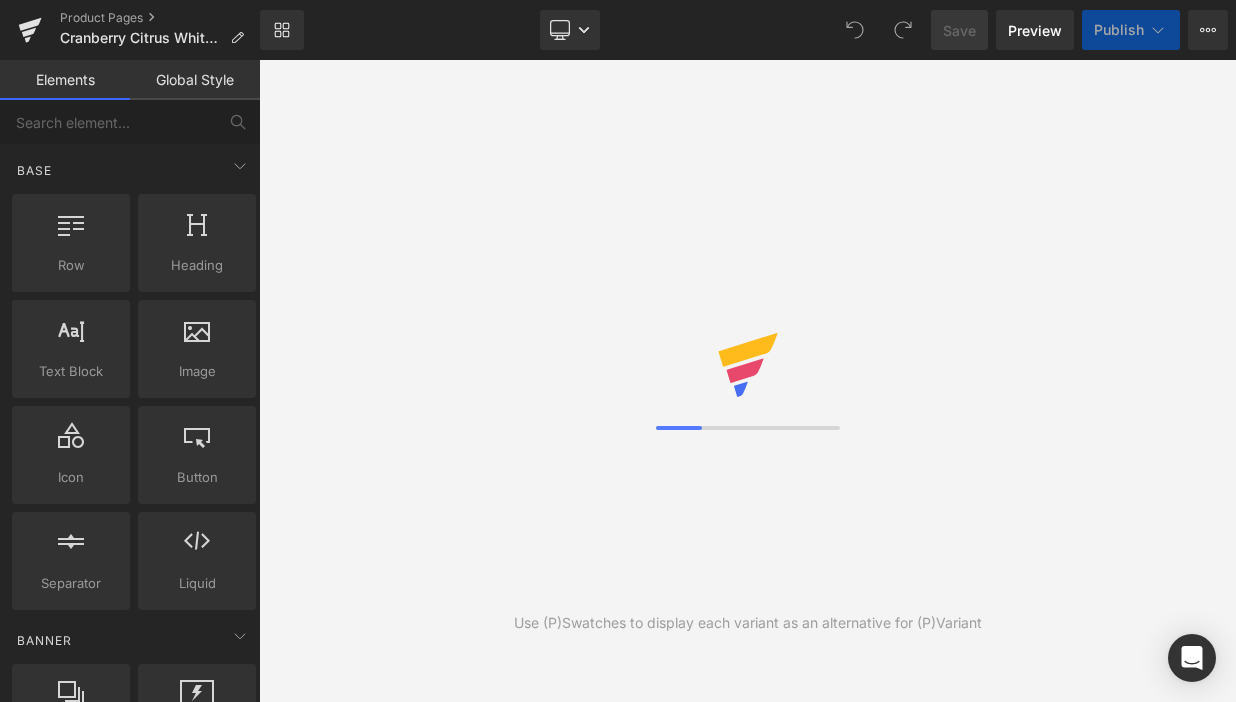 scroll, scrollTop: 0, scrollLeft: 0, axis: both 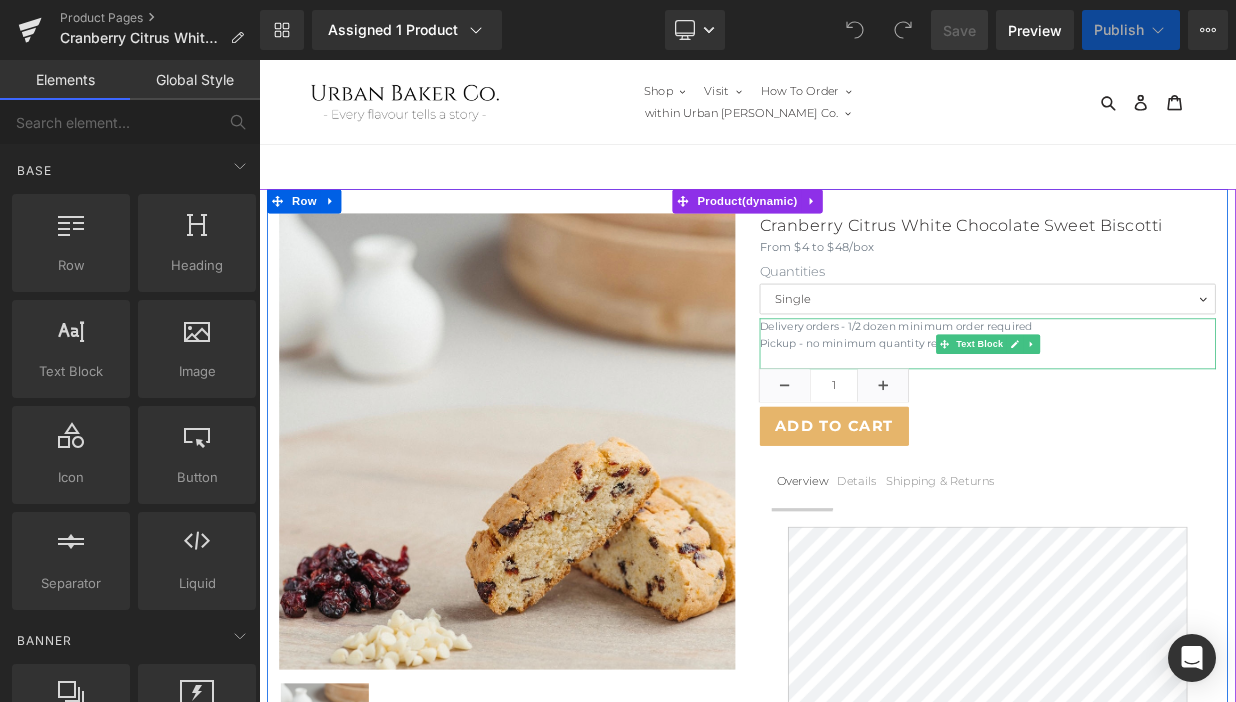 click on "Delivery orders - 1/2 dozen minimum order required" at bounding box center [1161, 390] 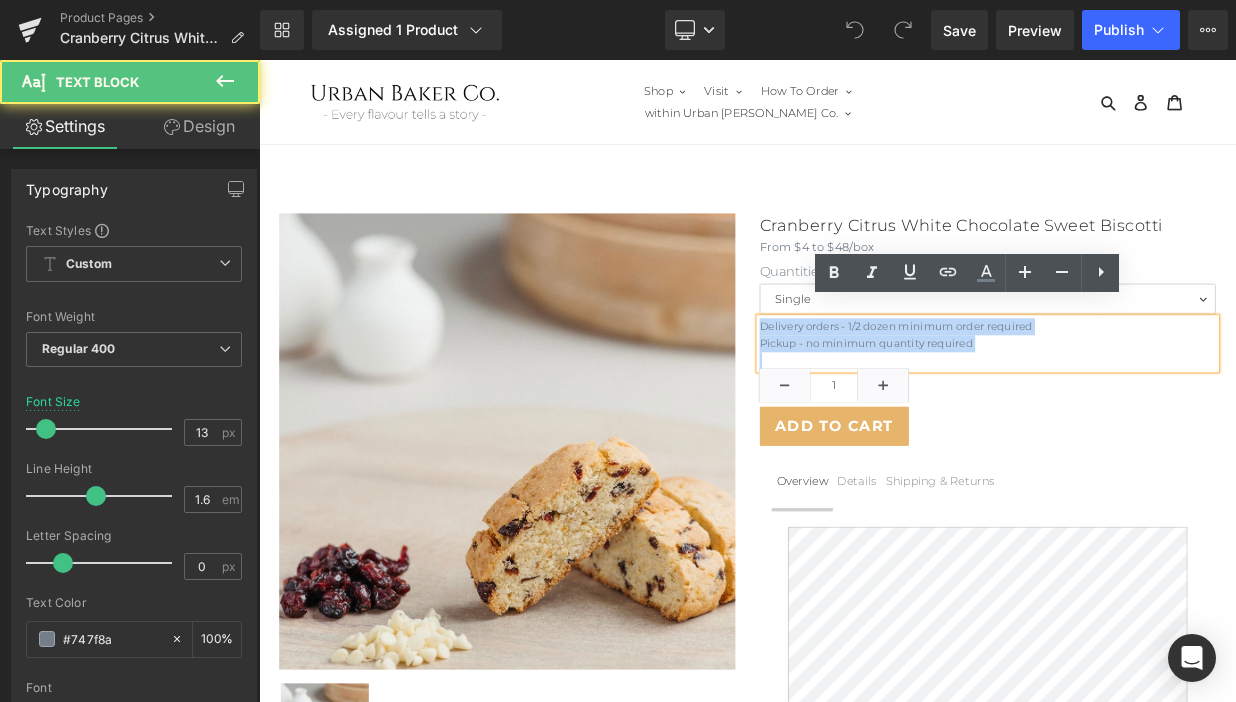 drag, startPoint x: 878, startPoint y: 373, endPoint x: 1133, endPoint y: 404, distance: 256.8774 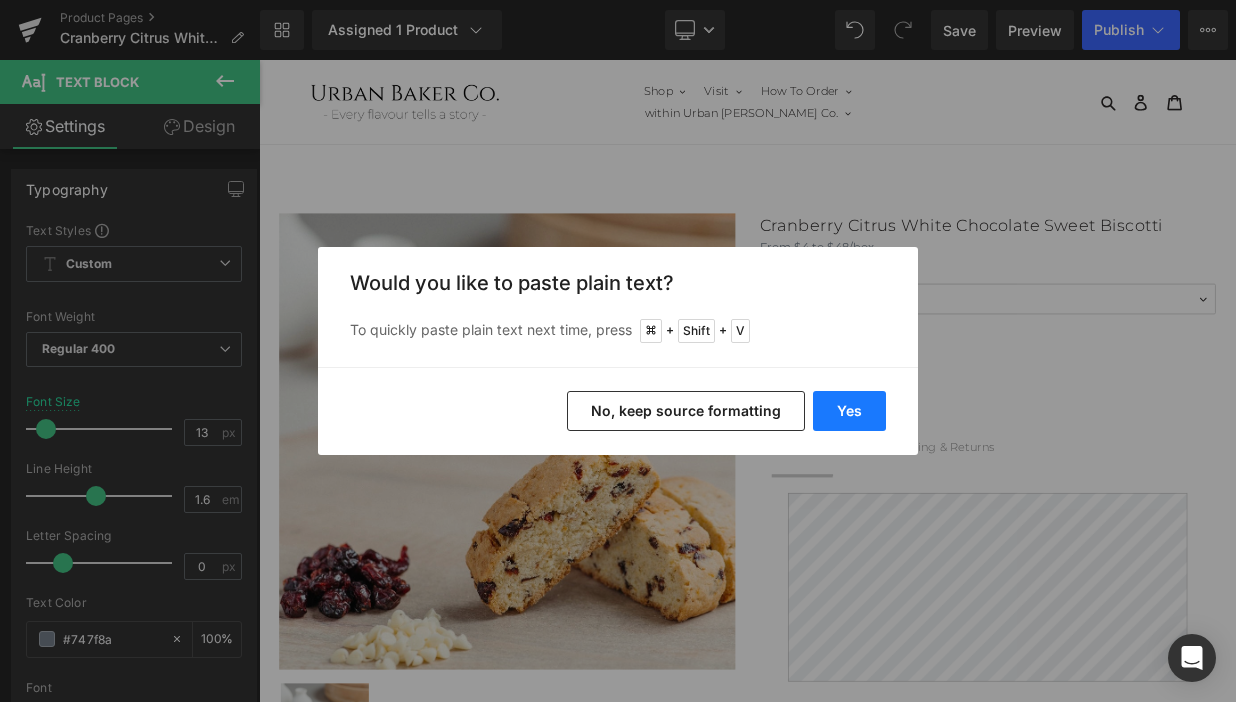 click on "Yes" at bounding box center [849, 411] 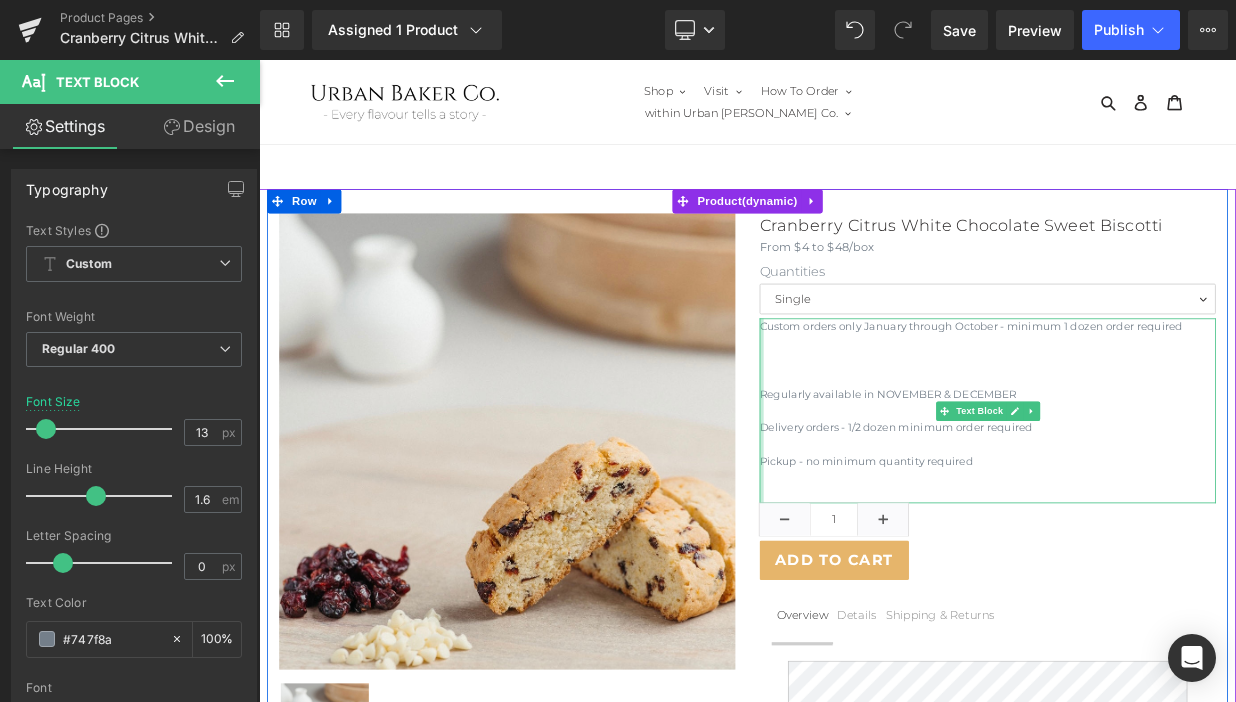 click at bounding box center (881, 494) 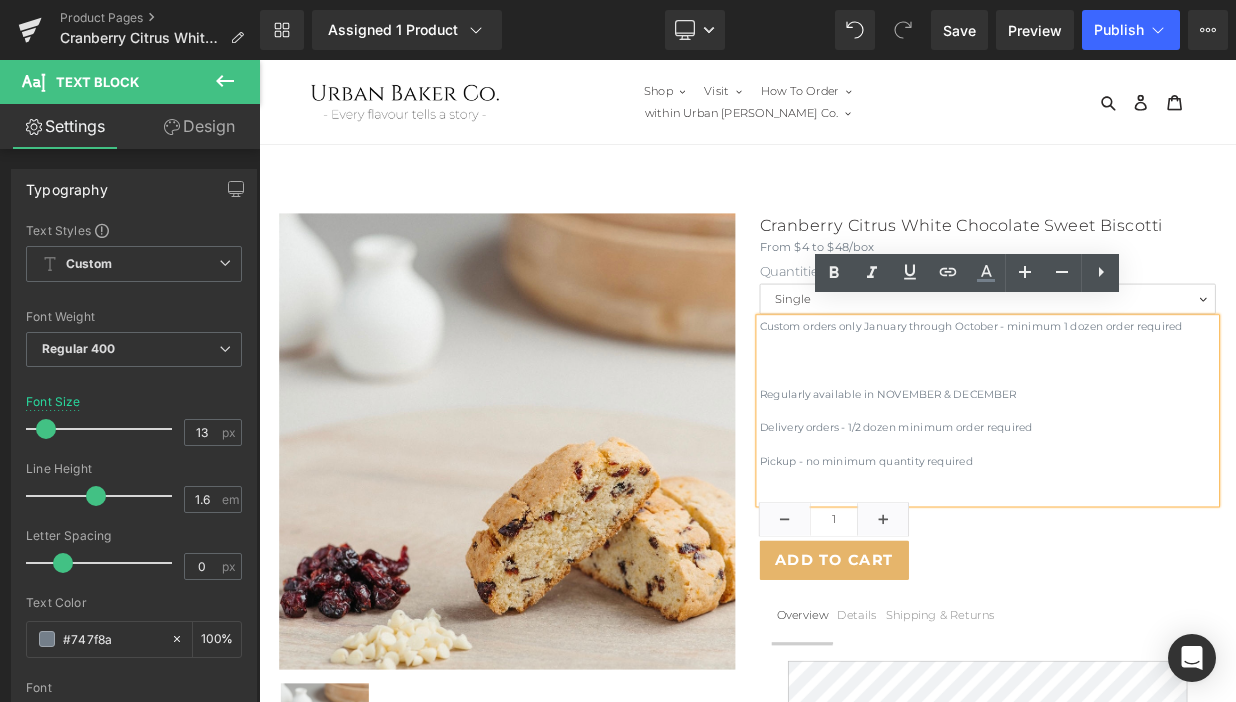 click at bounding box center (1161, 494) 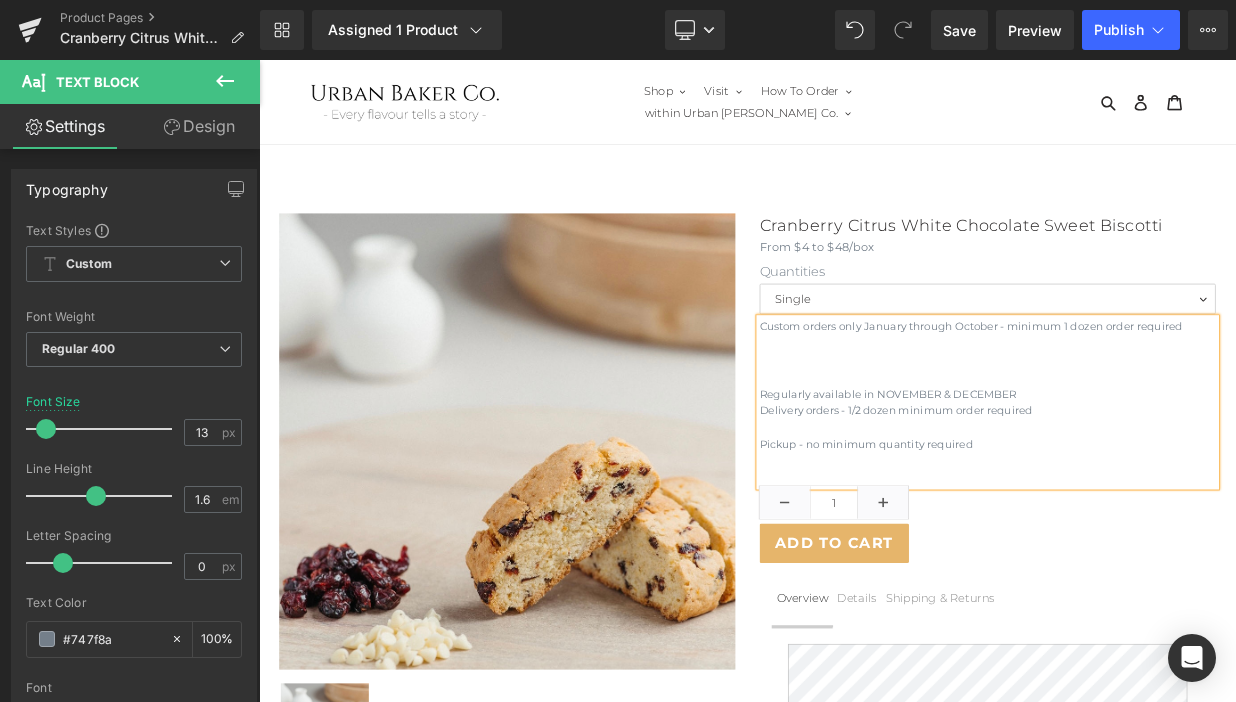 click at bounding box center (1161, 515) 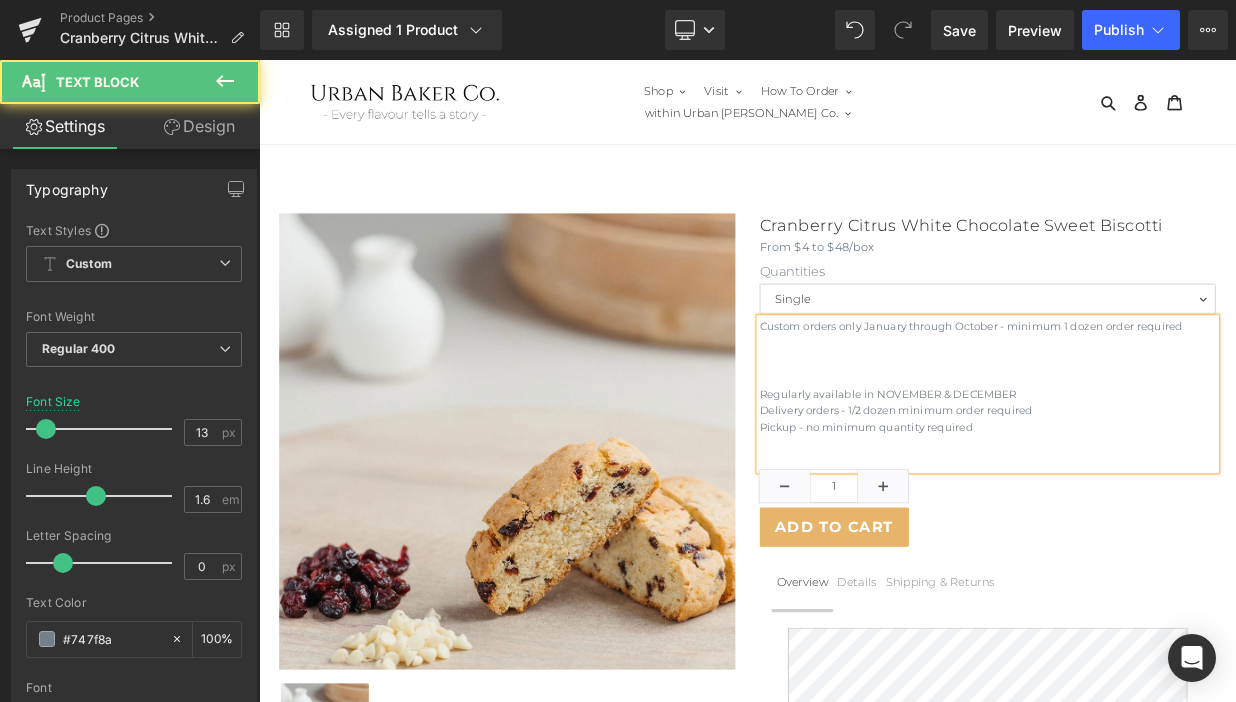 click at bounding box center (1161, 536) 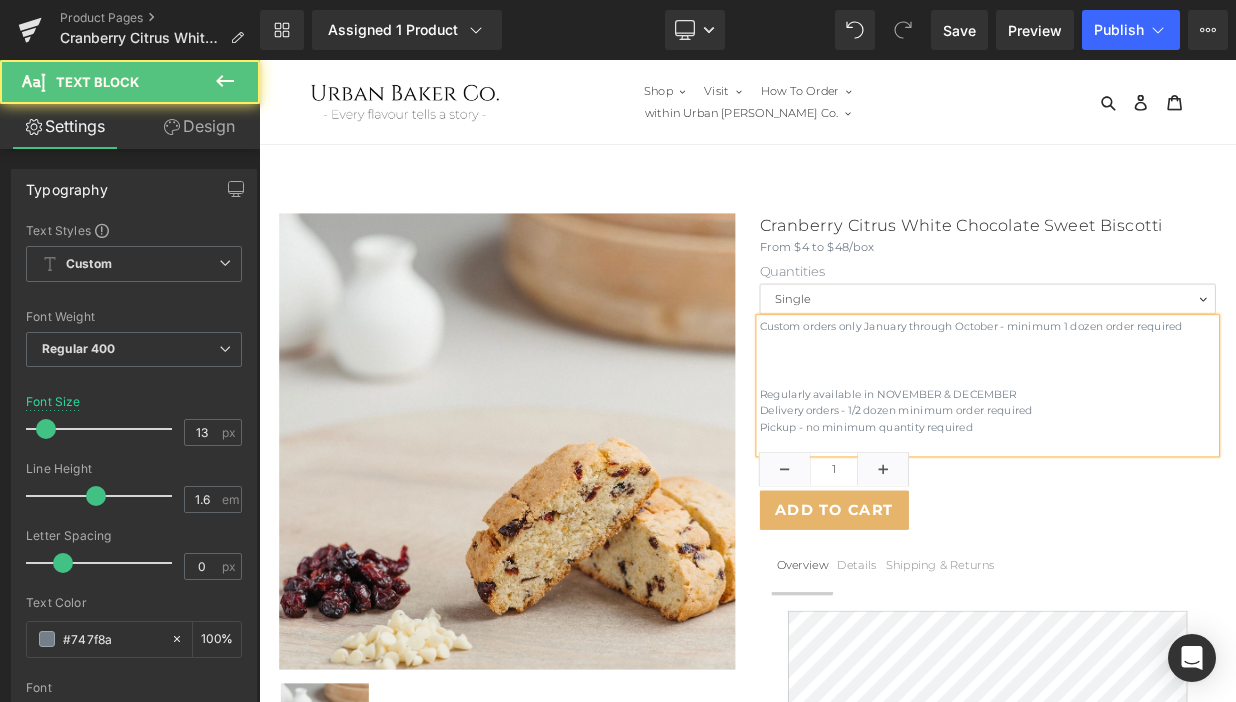 click at bounding box center (1161, 453) 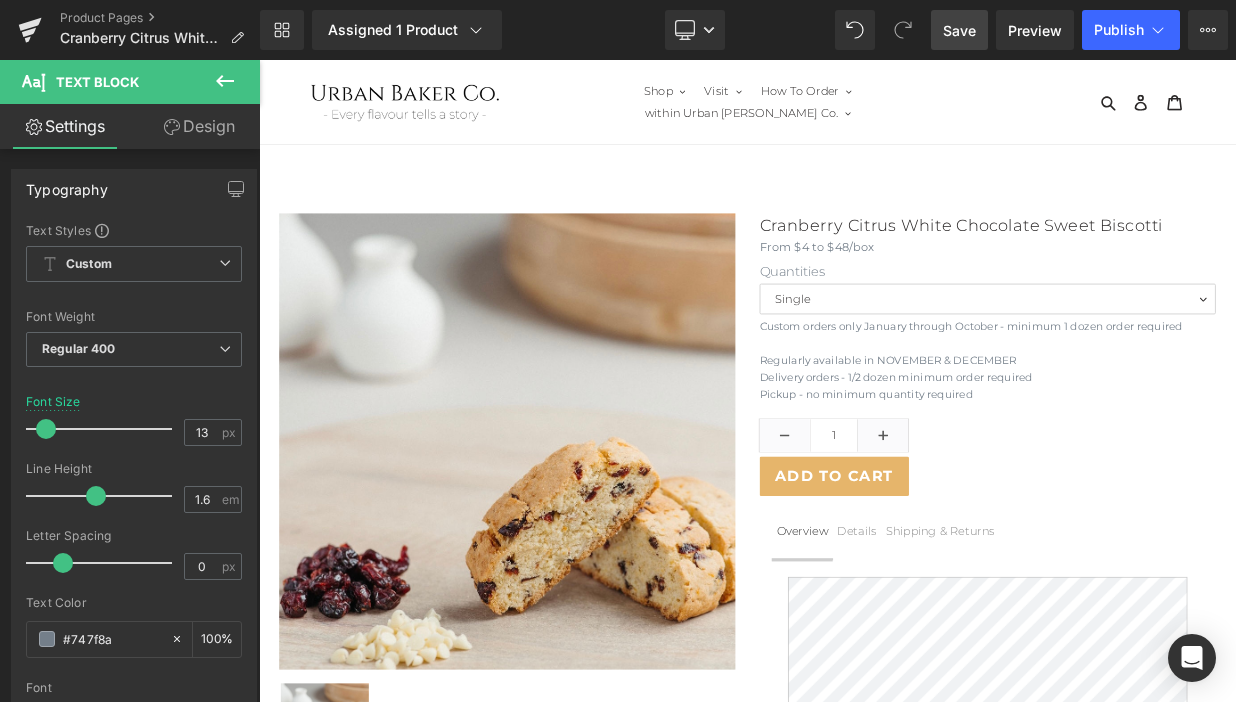 click on "Save" at bounding box center (959, 30) 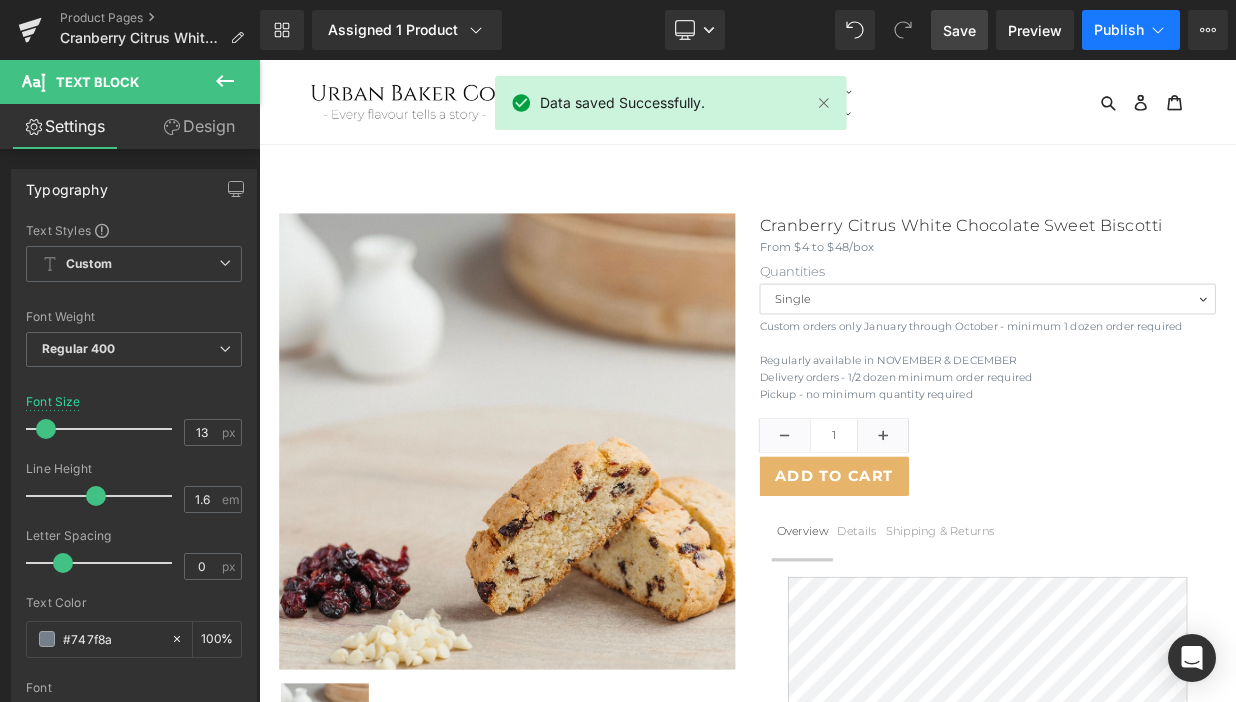click on "Publish" at bounding box center [1119, 30] 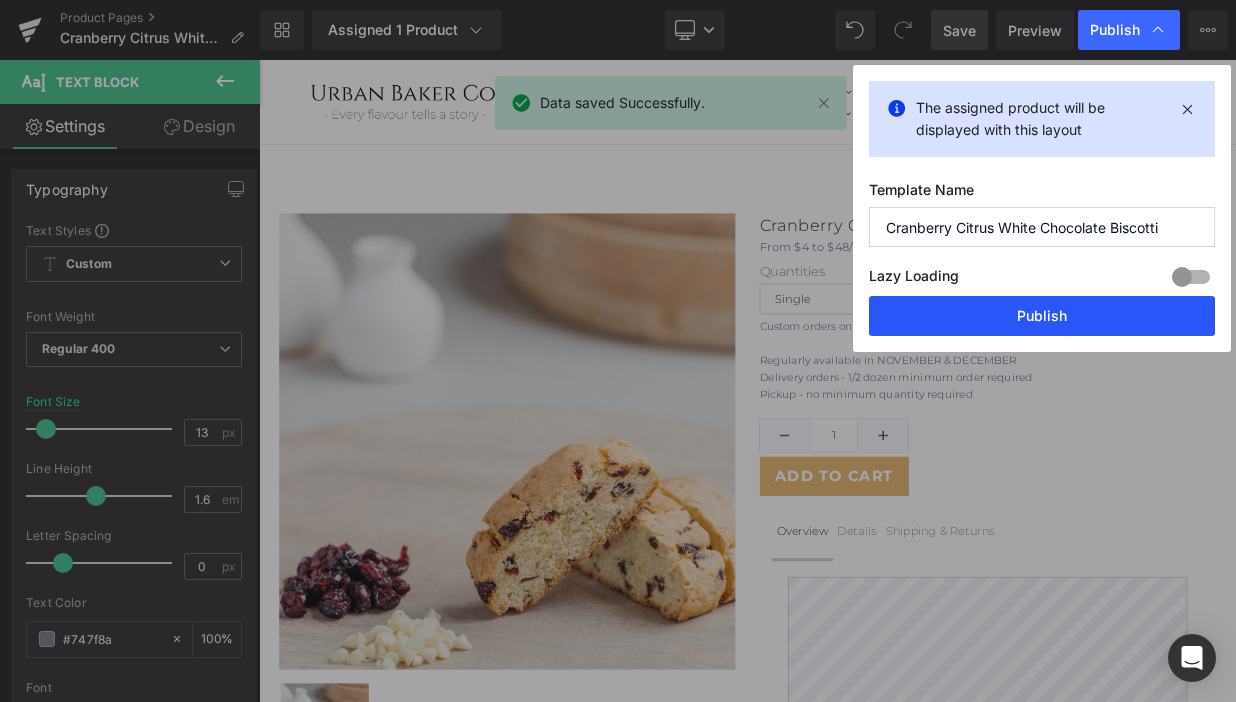 click on "Publish" at bounding box center [1042, 316] 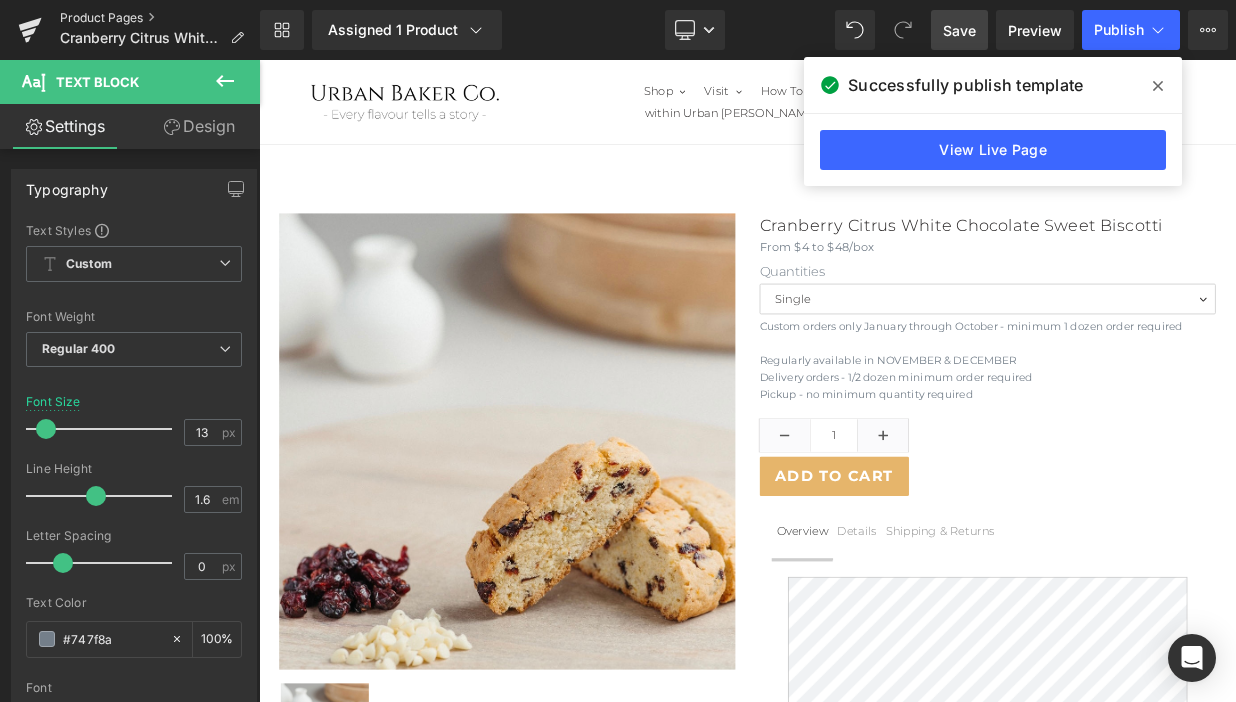 click on "Product Pages" at bounding box center (160, 18) 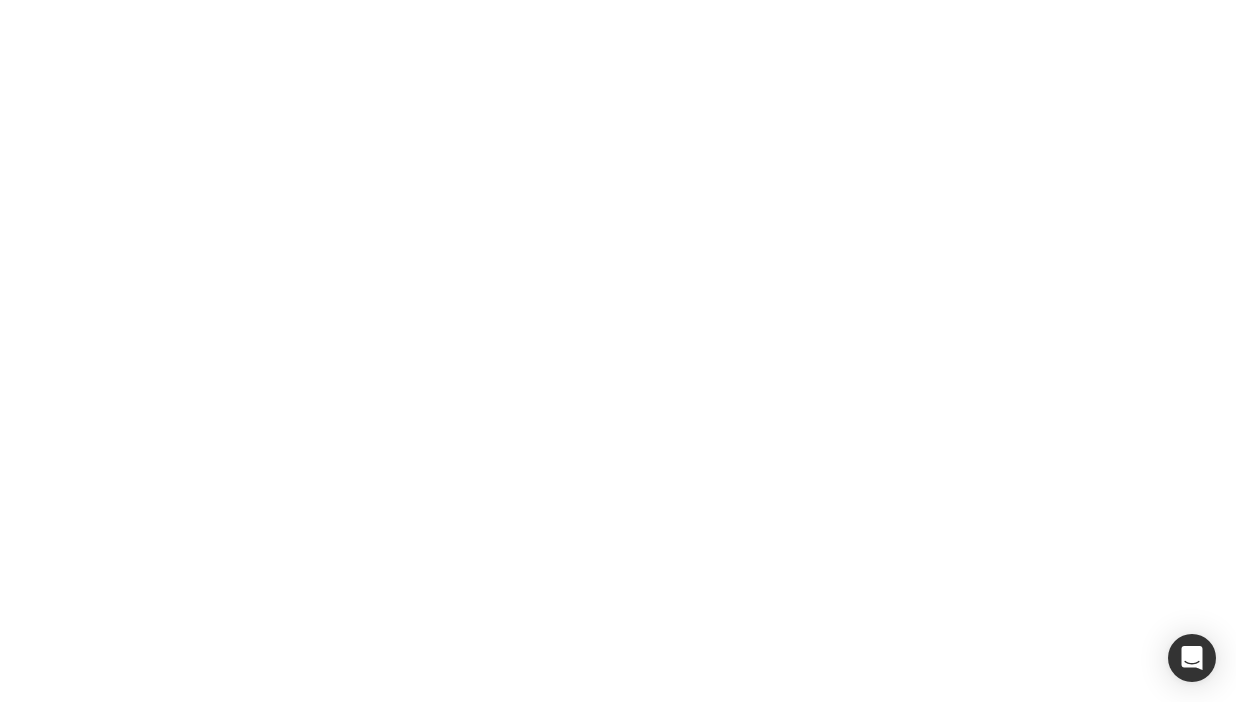 scroll, scrollTop: 0, scrollLeft: 0, axis: both 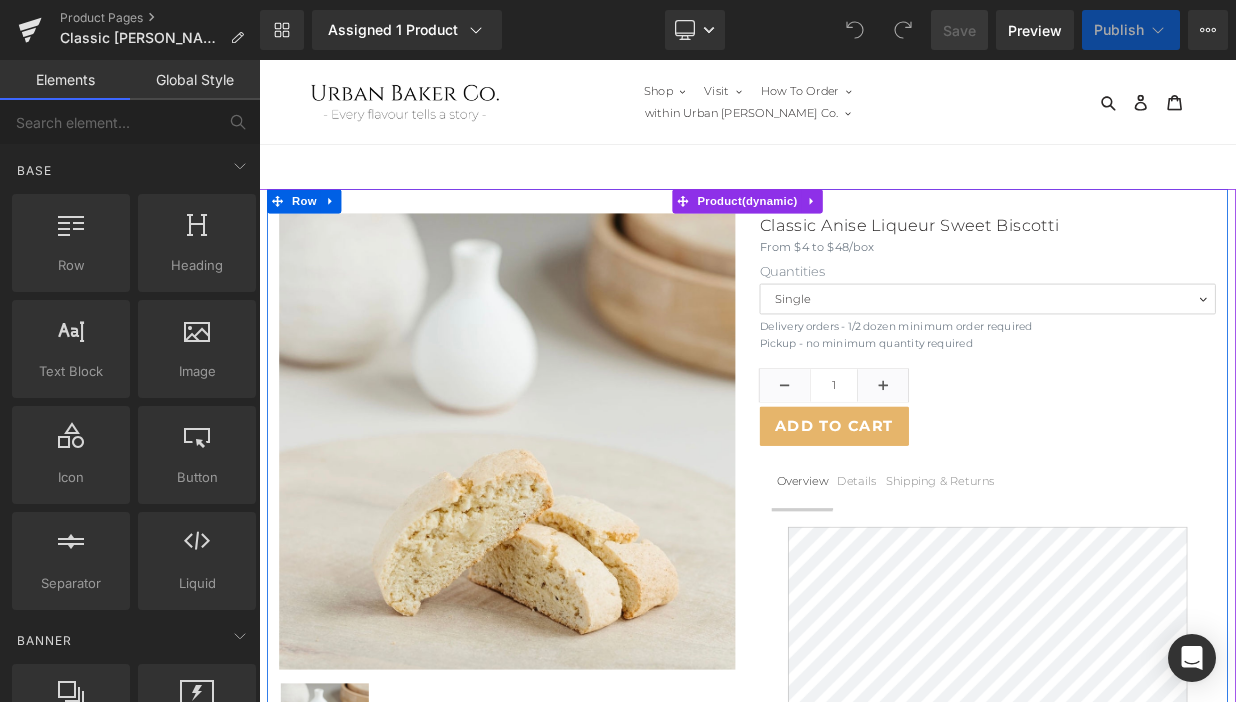 click on "Pickup - no minimum quantity required" at bounding box center (1161, 411) 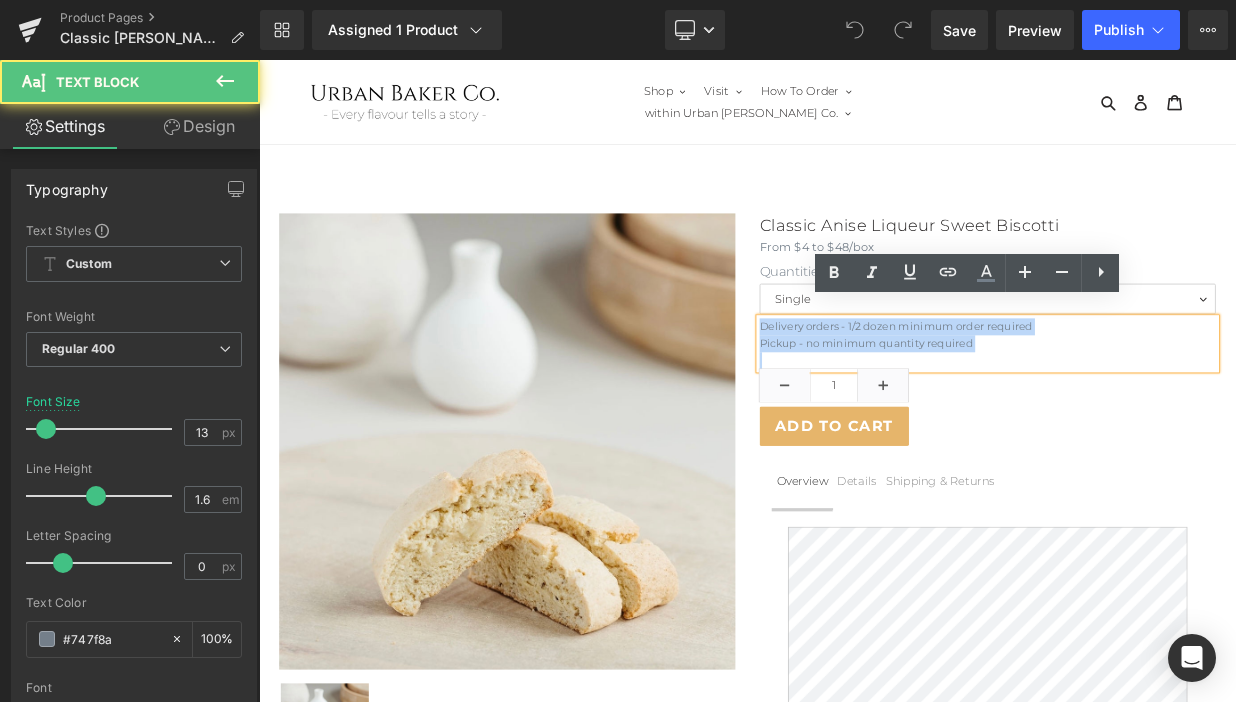 drag, startPoint x: 879, startPoint y: 367, endPoint x: 1153, endPoint y: 406, distance: 276.76163 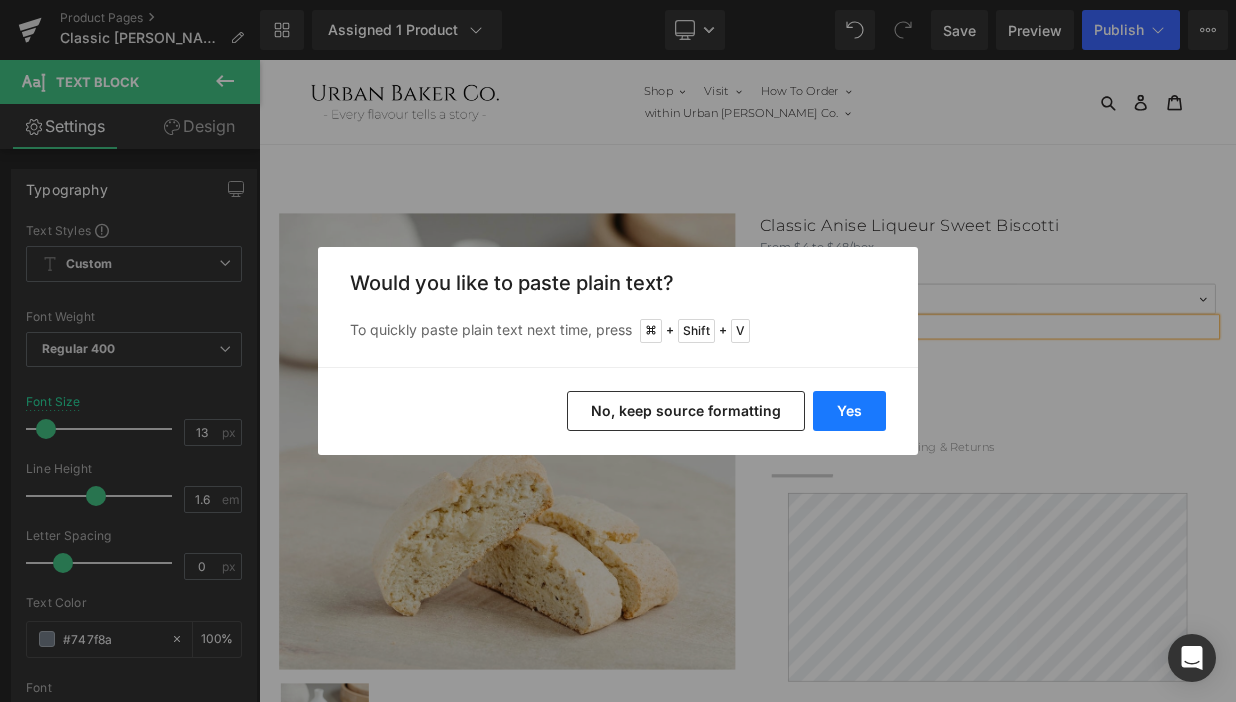 click on "Yes" at bounding box center (849, 411) 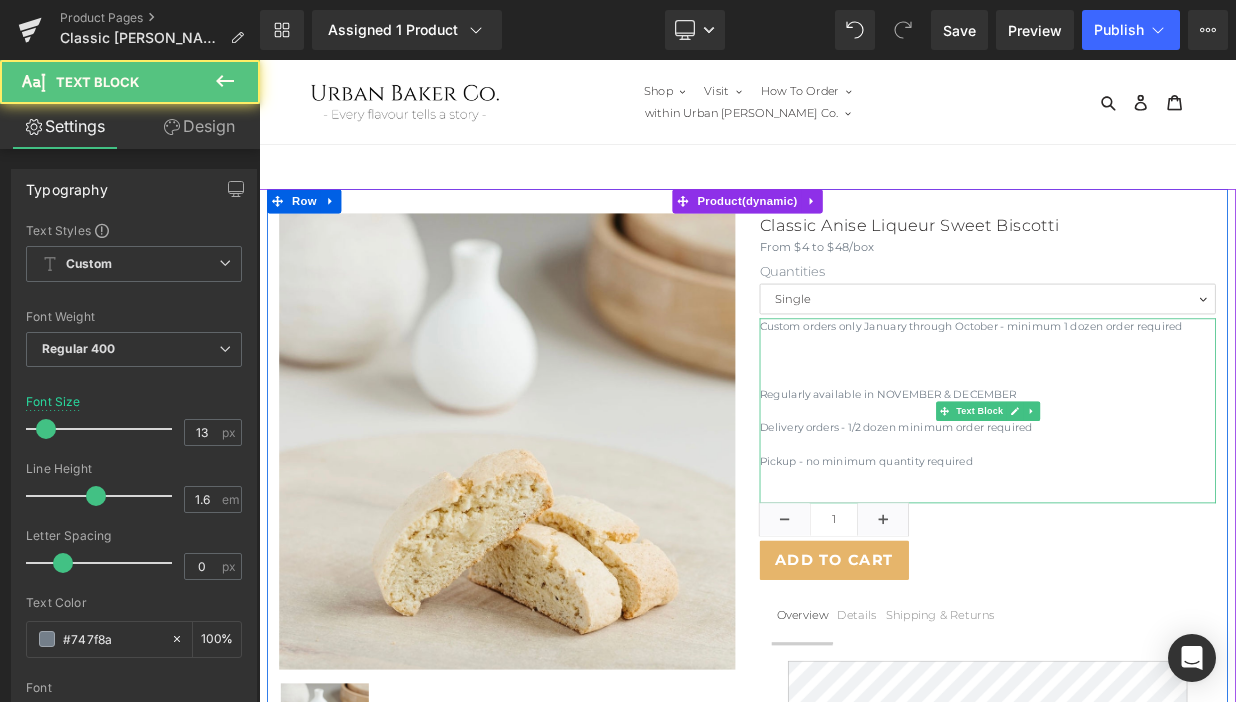 click at bounding box center [1161, 578] 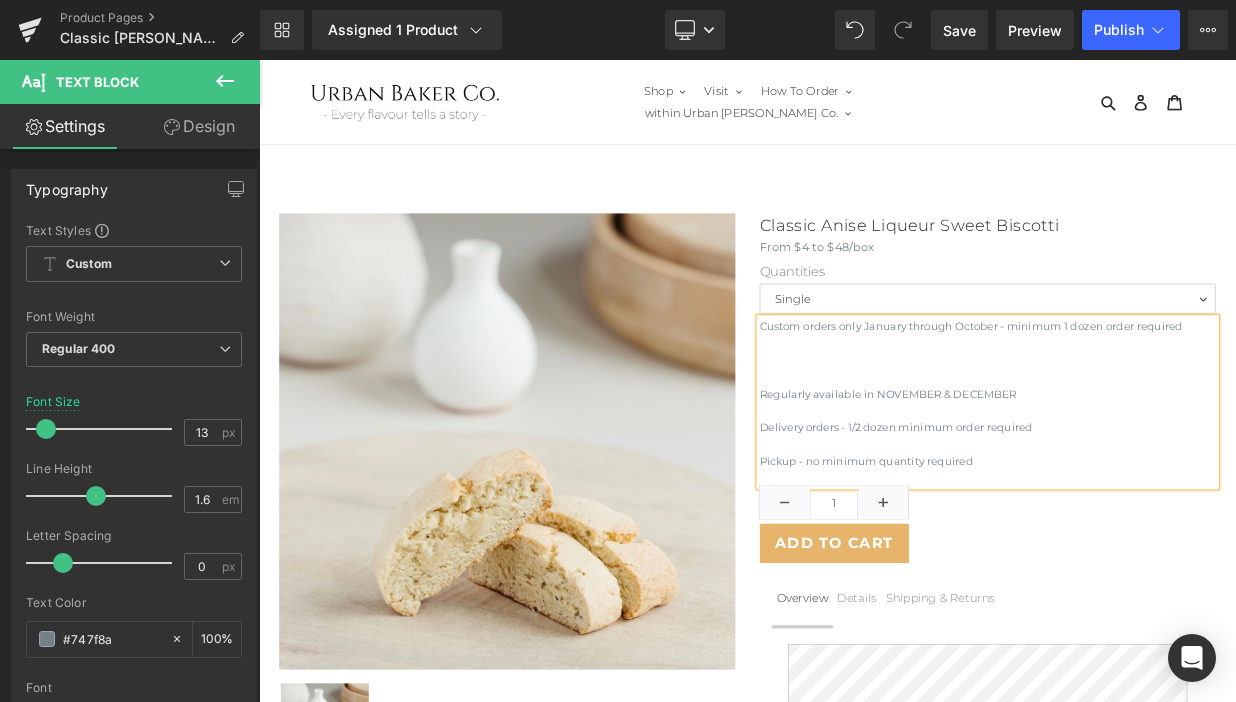 click at bounding box center [1161, 536] 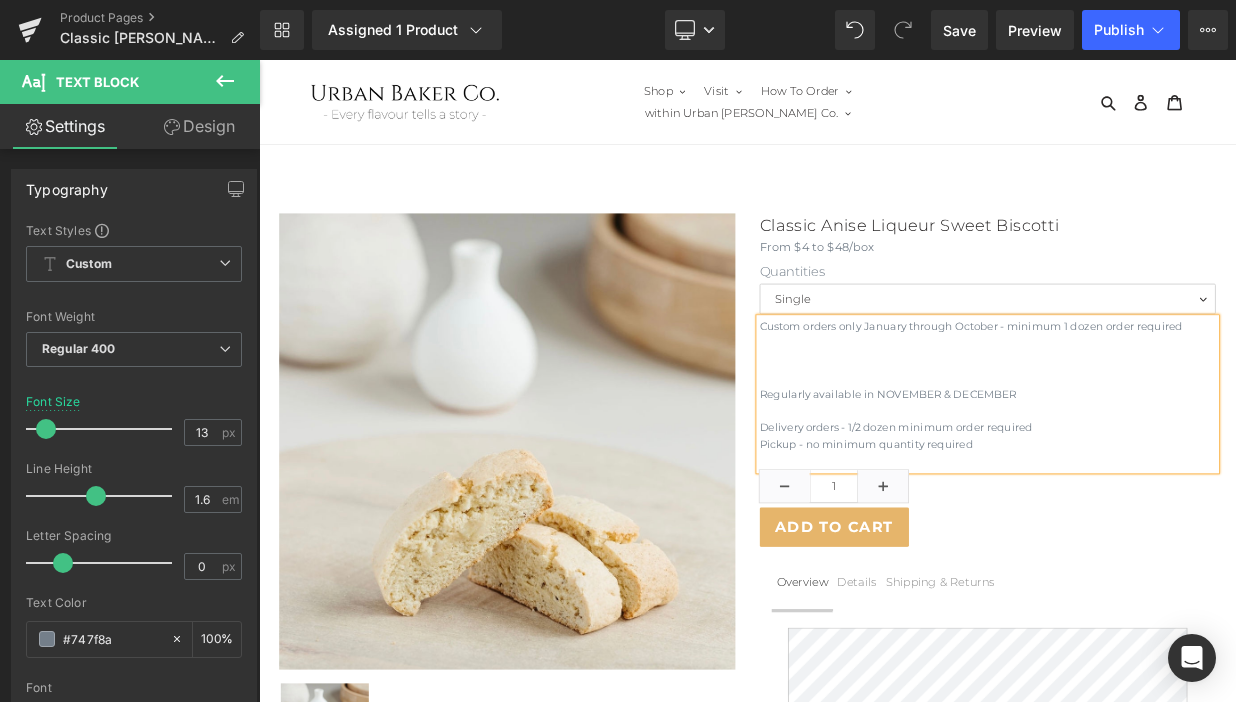 click at bounding box center [1161, 494] 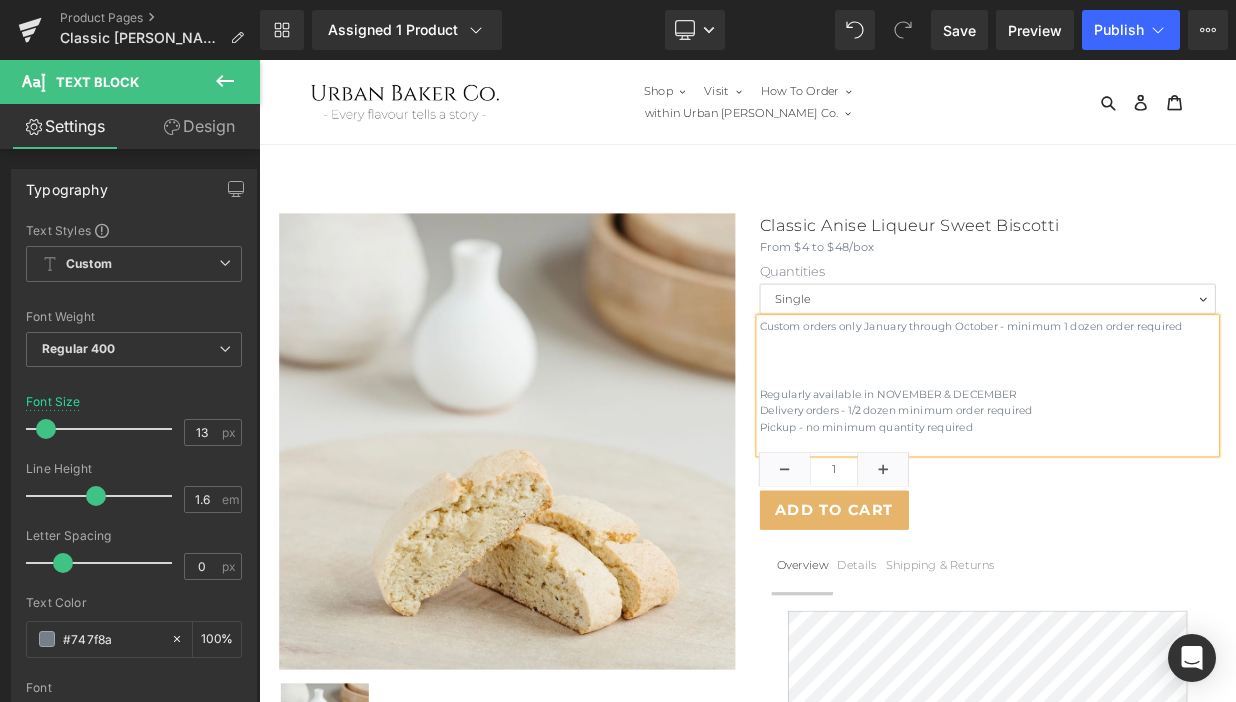 click at bounding box center [1161, 453] 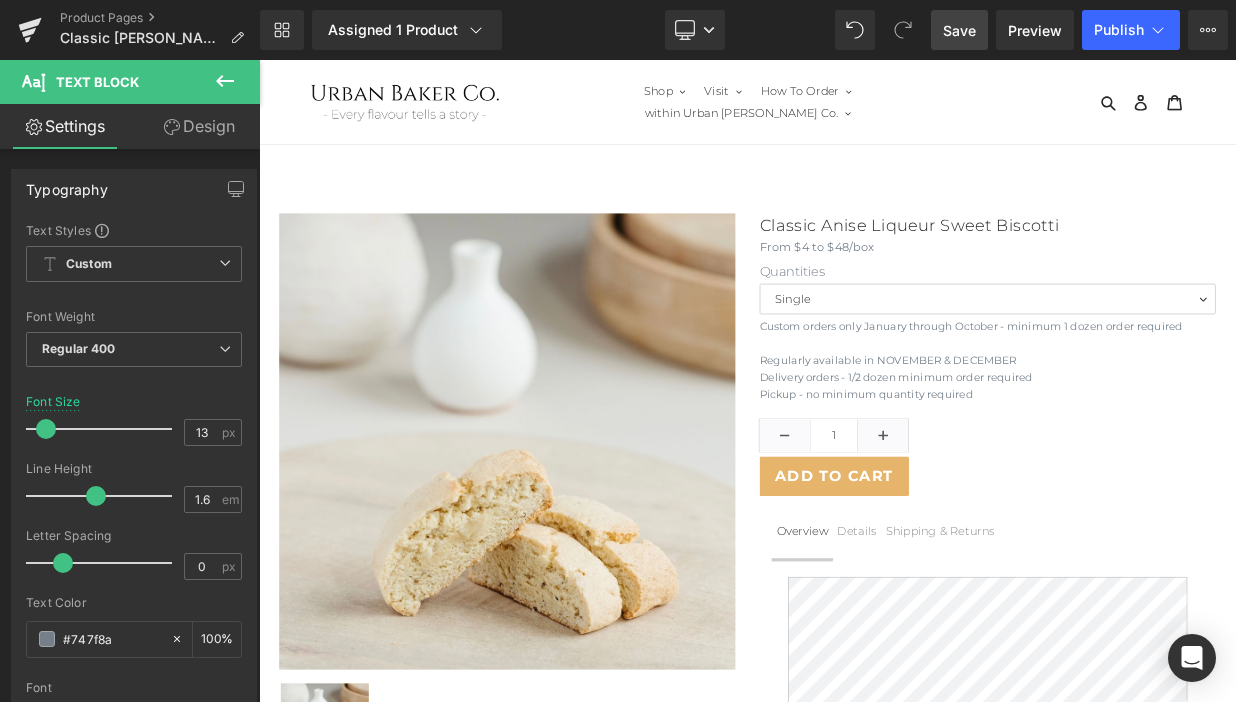click on "Save" at bounding box center [959, 30] 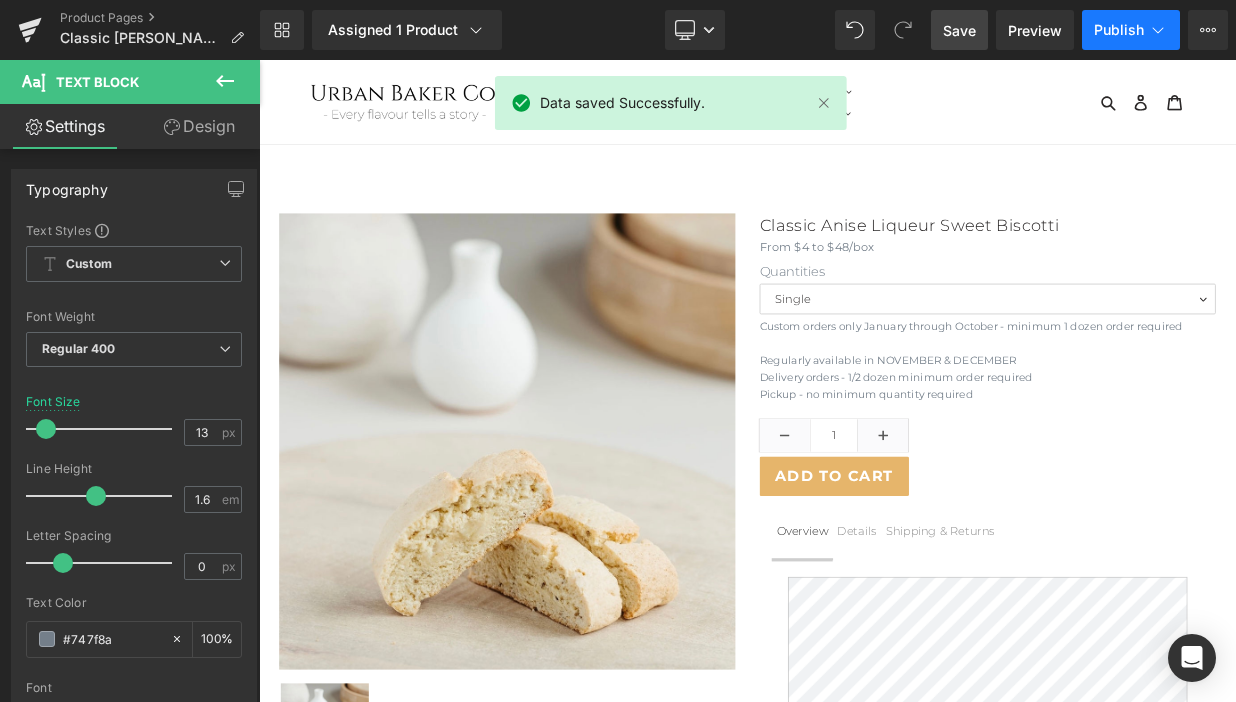 click on "Publish" at bounding box center [1119, 30] 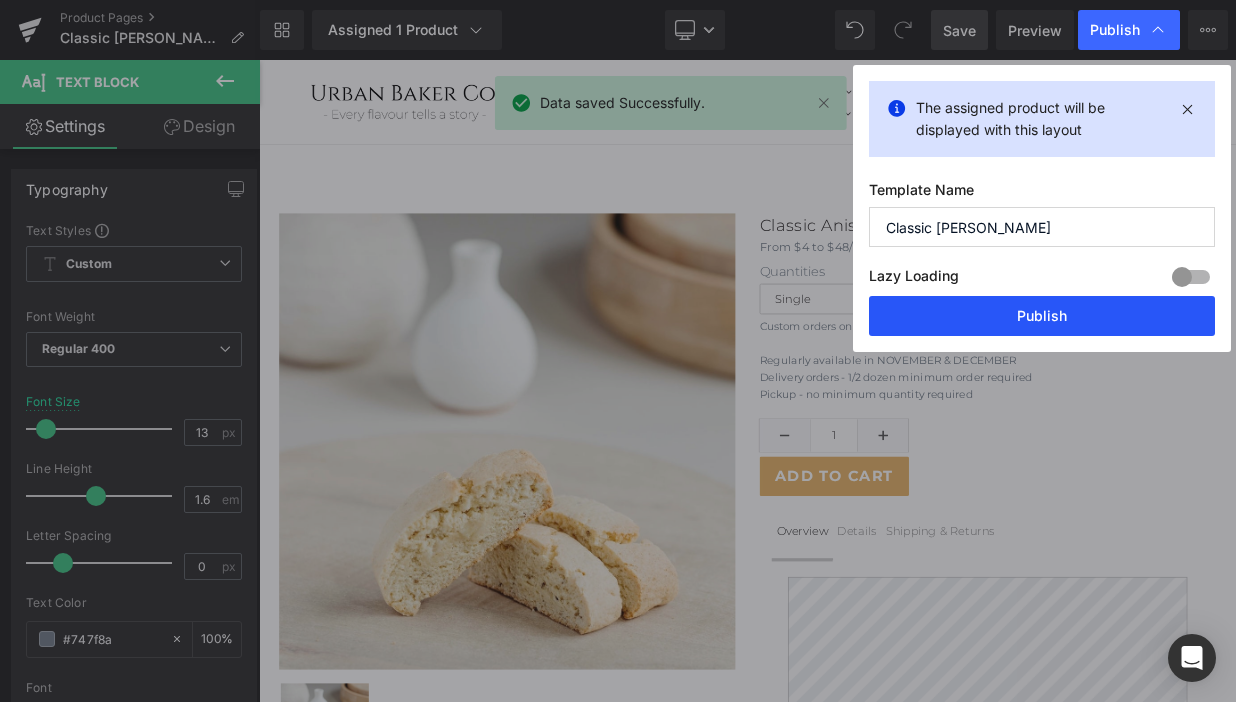 click on "Publish" at bounding box center (1042, 316) 